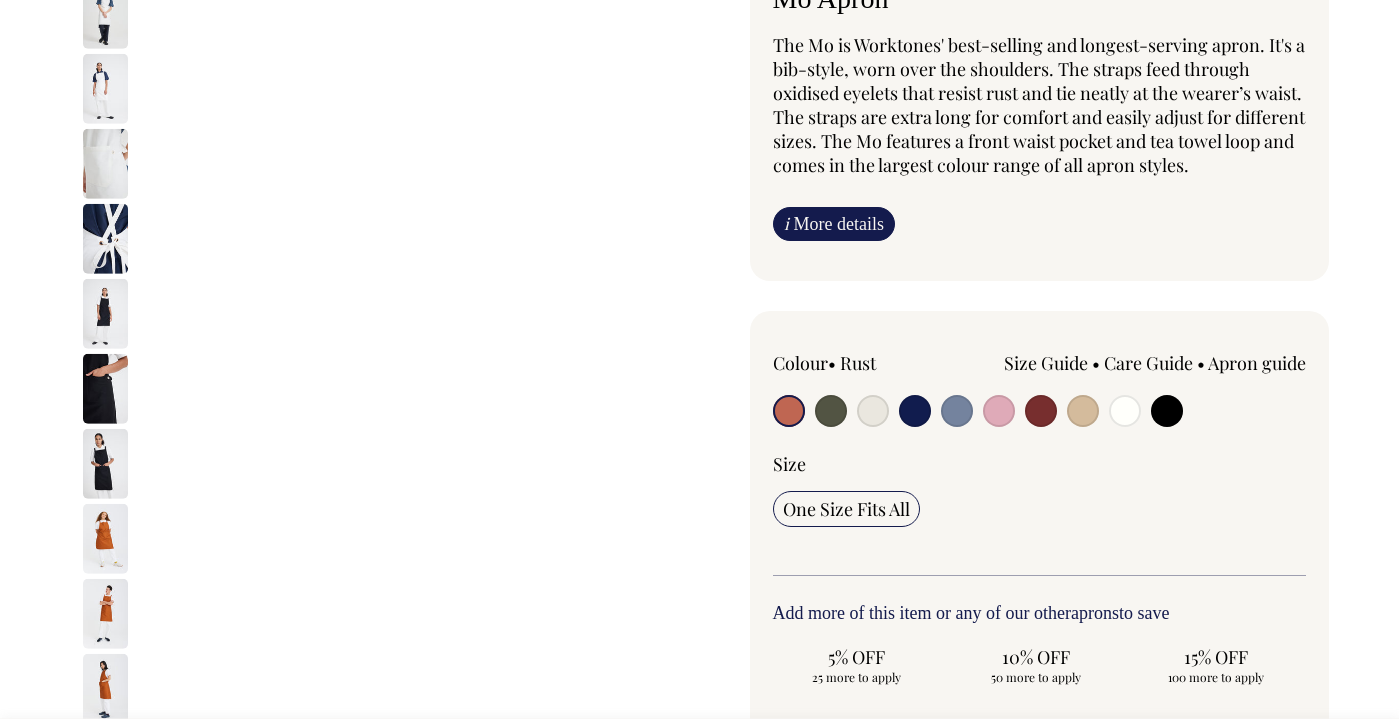scroll, scrollTop: 170, scrollLeft: 0, axis: vertical 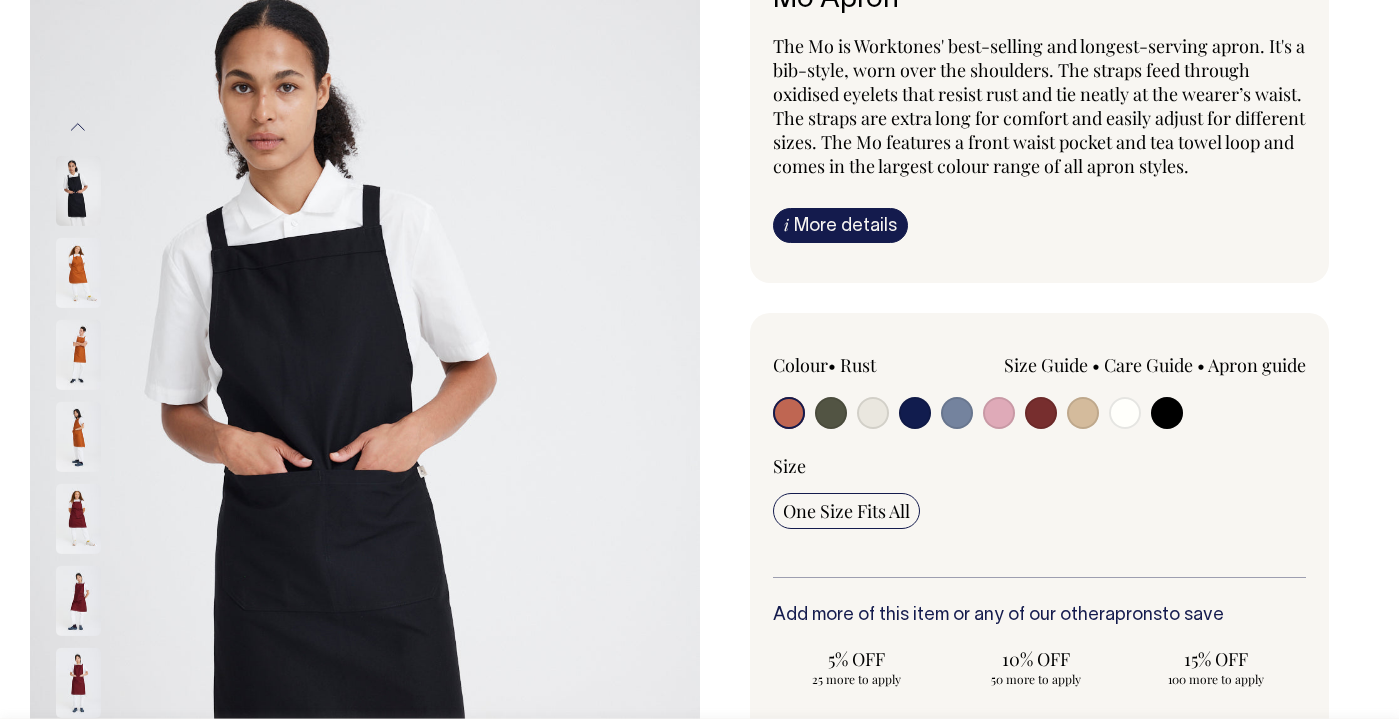 click at bounding box center [831, 413] 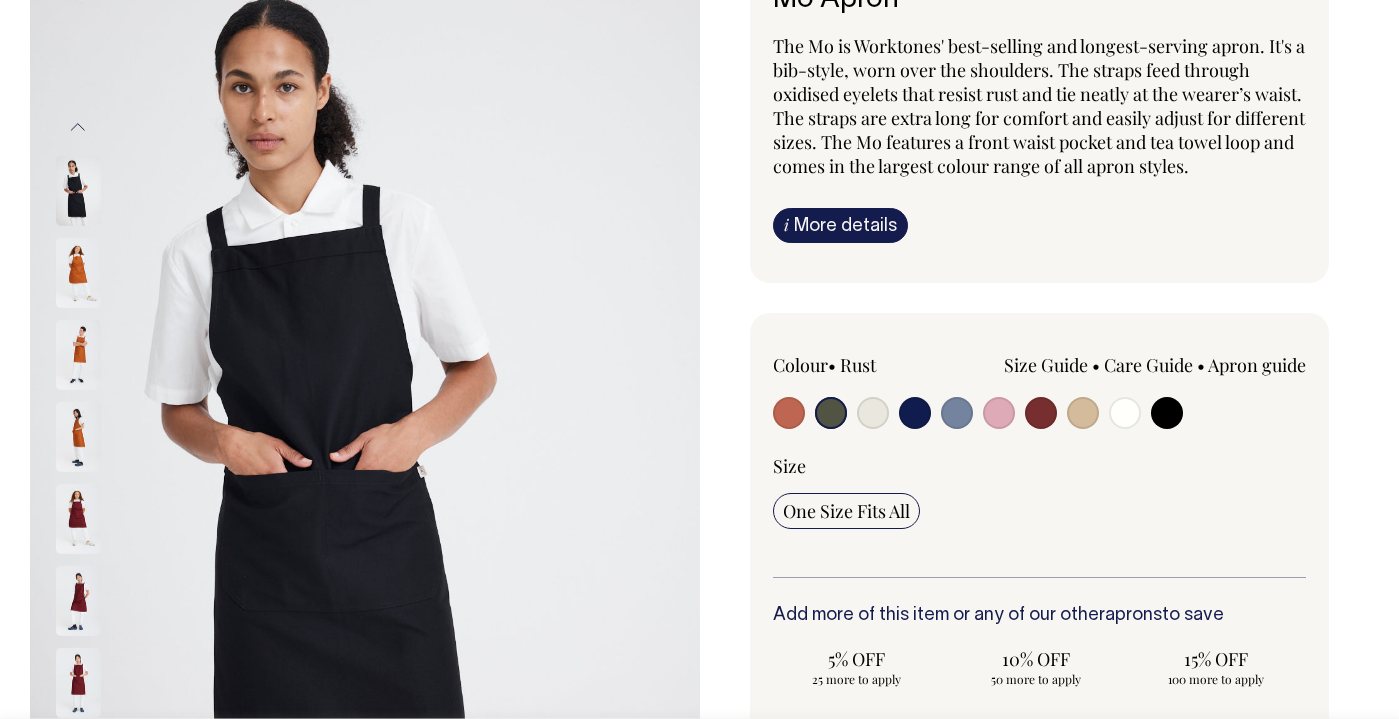 radio on "true" 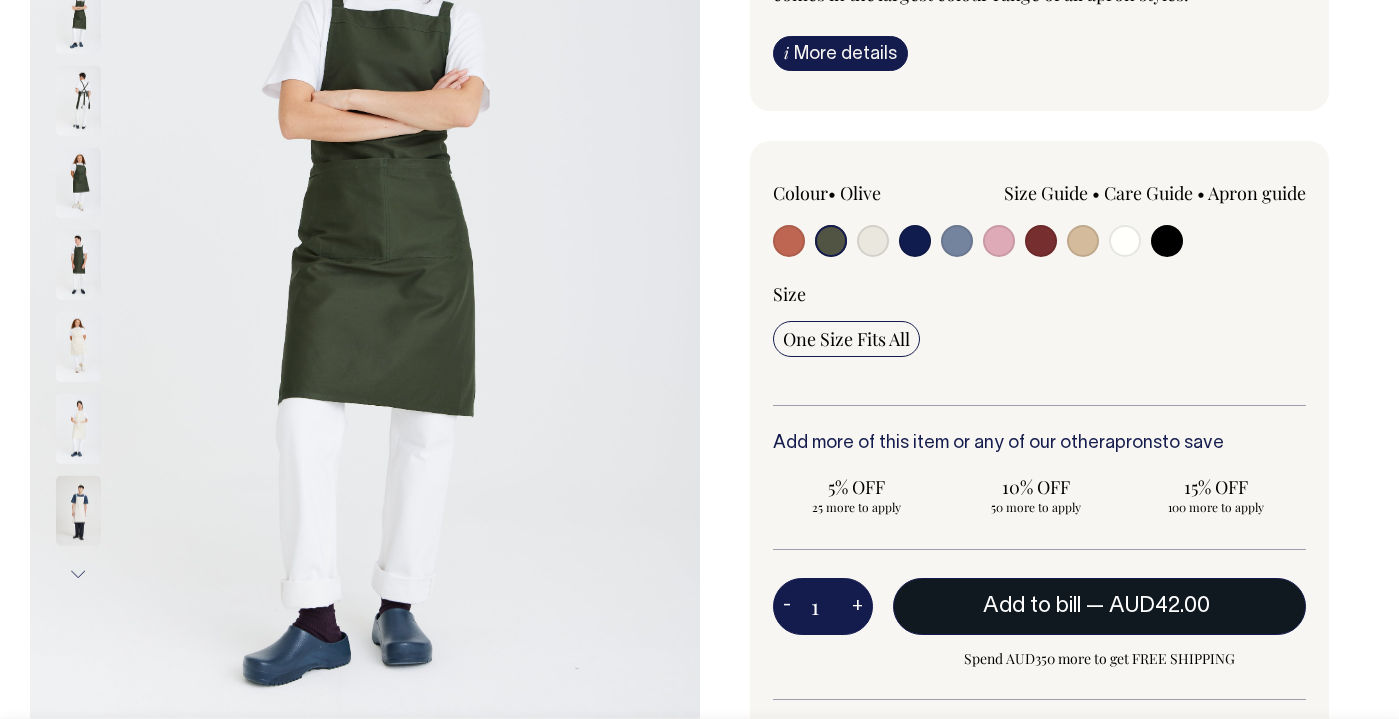 scroll, scrollTop: 343, scrollLeft: 0, axis: vertical 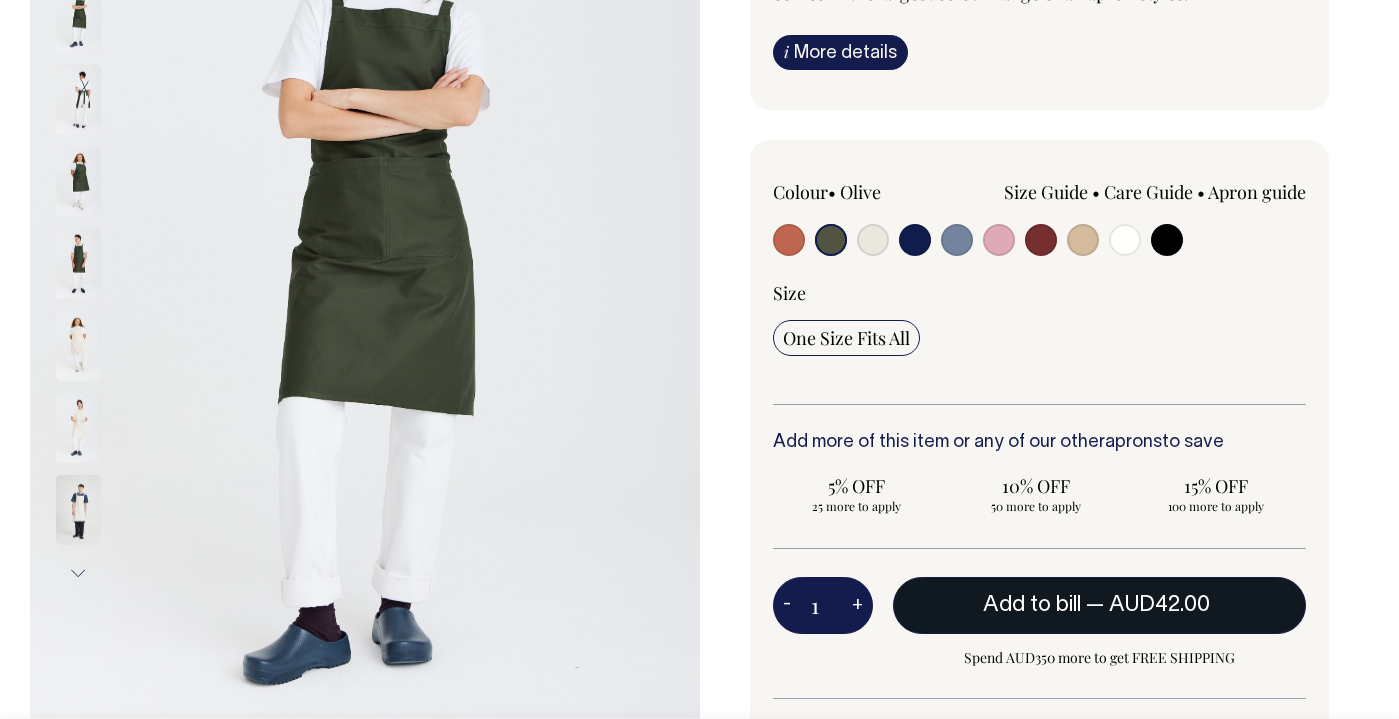 click on "Add to bill" at bounding box center [1032, 605] 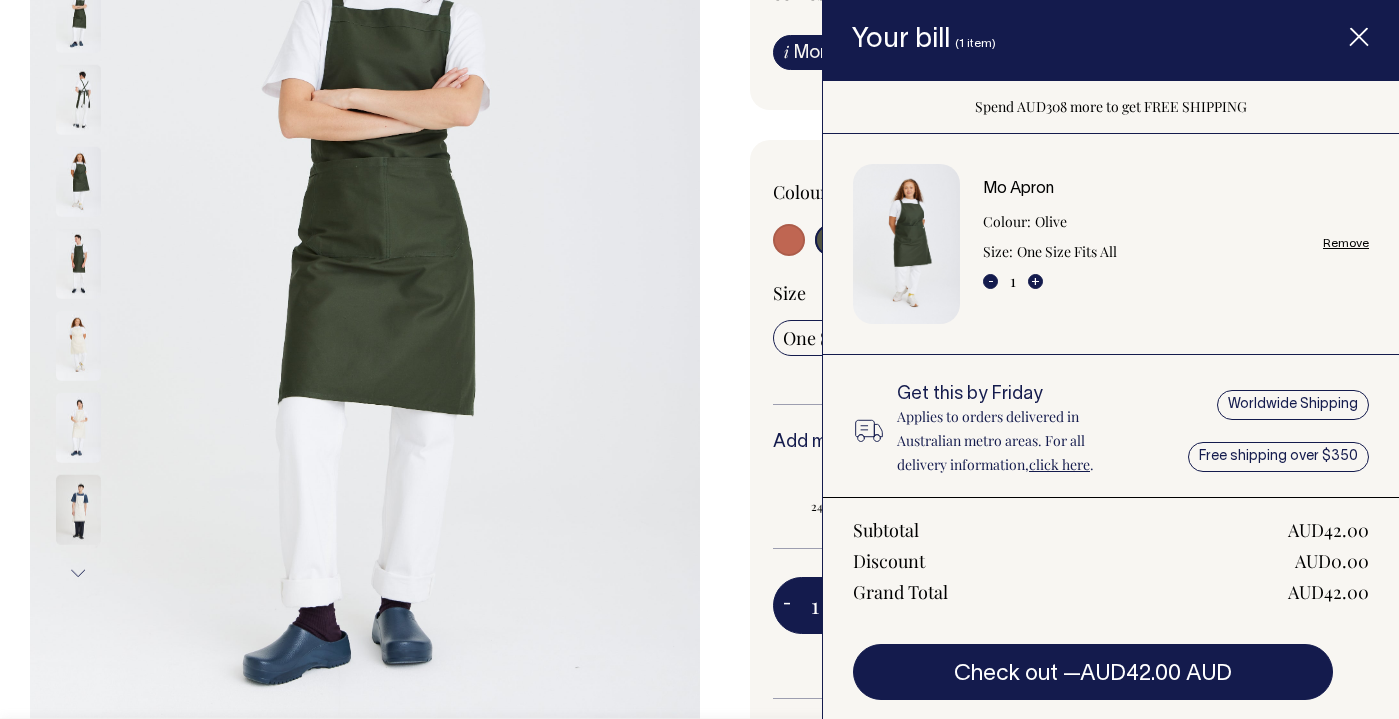 click on "Mo Apron
The Mo is Worktones' best-selling and longest-serving apron. It's a bib-style, worn over the shoulders. The straps feed through oxidised eyelets that resist rust and tie neatly at the wearer’s waist. The straps are extra long for comfort and easily adjust for different sizes. The Mo features a front waist pocket and tea towel loop and comes in the largest colour range of all apron styles.
i More details
Material" at bounding box center [1035, 396] 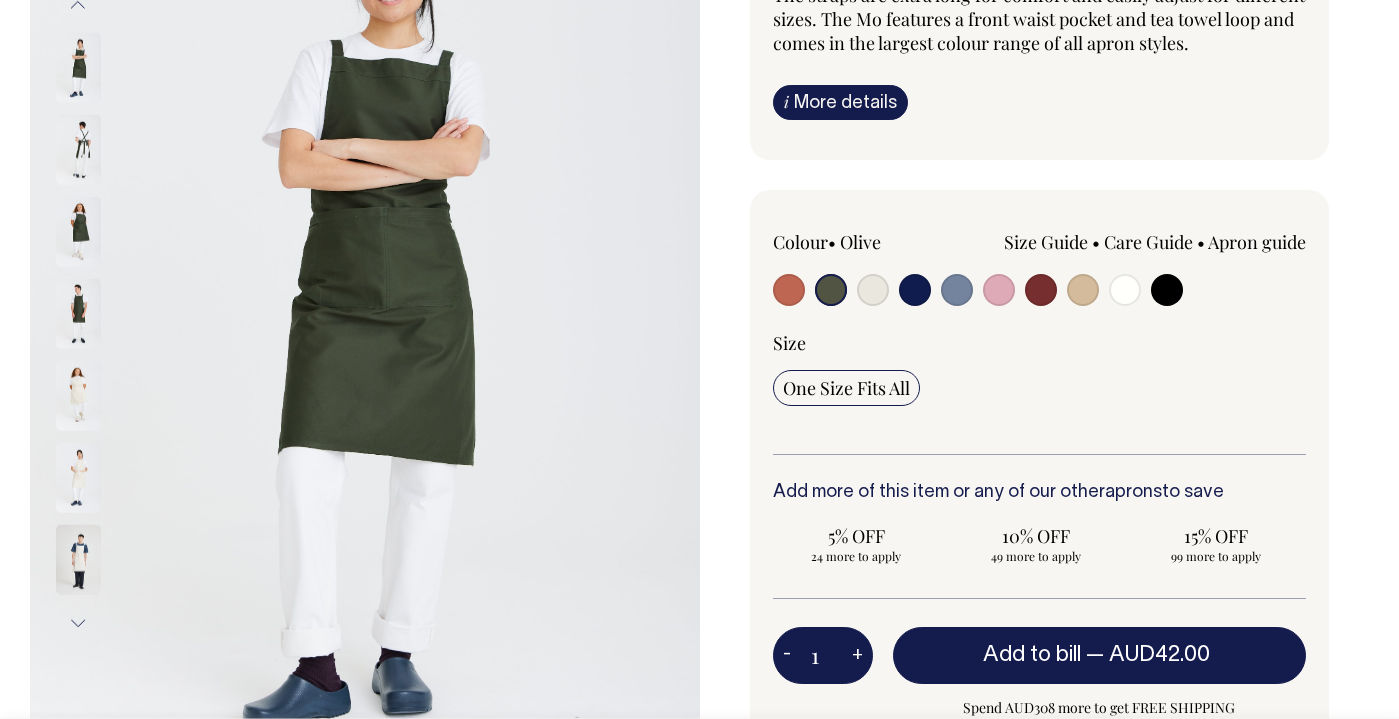 scroll, scrollTop: 293, scrollLeft: 0, axis: vertical 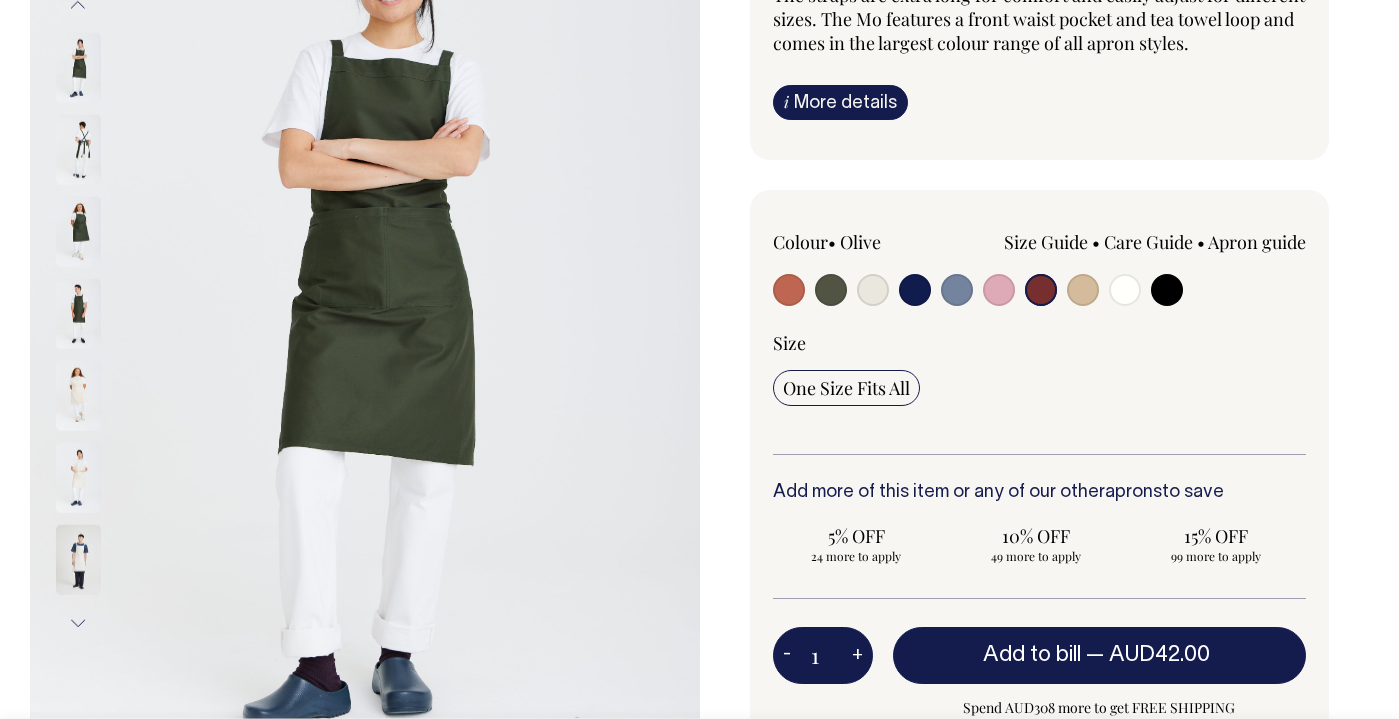 radio on "true" 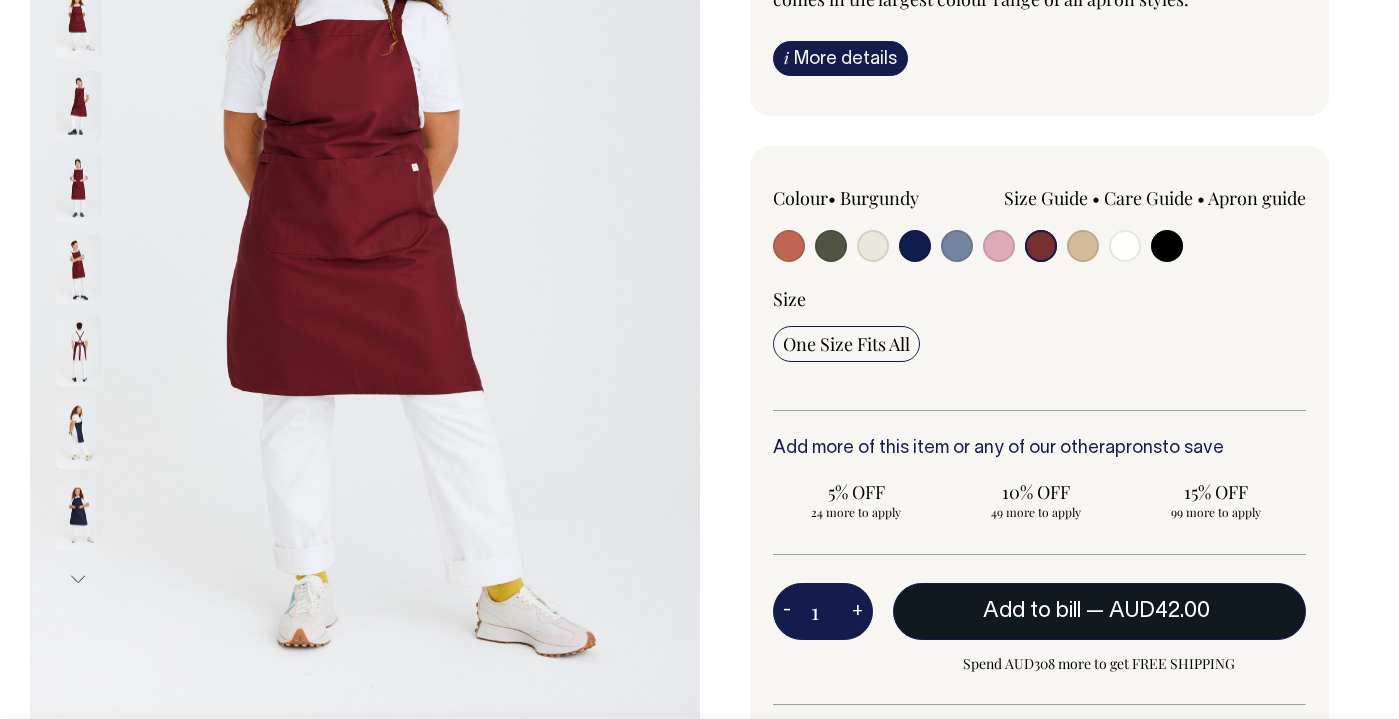 click on "Add to bill
—  AUD42.00" at bounding box center [1100, 611] 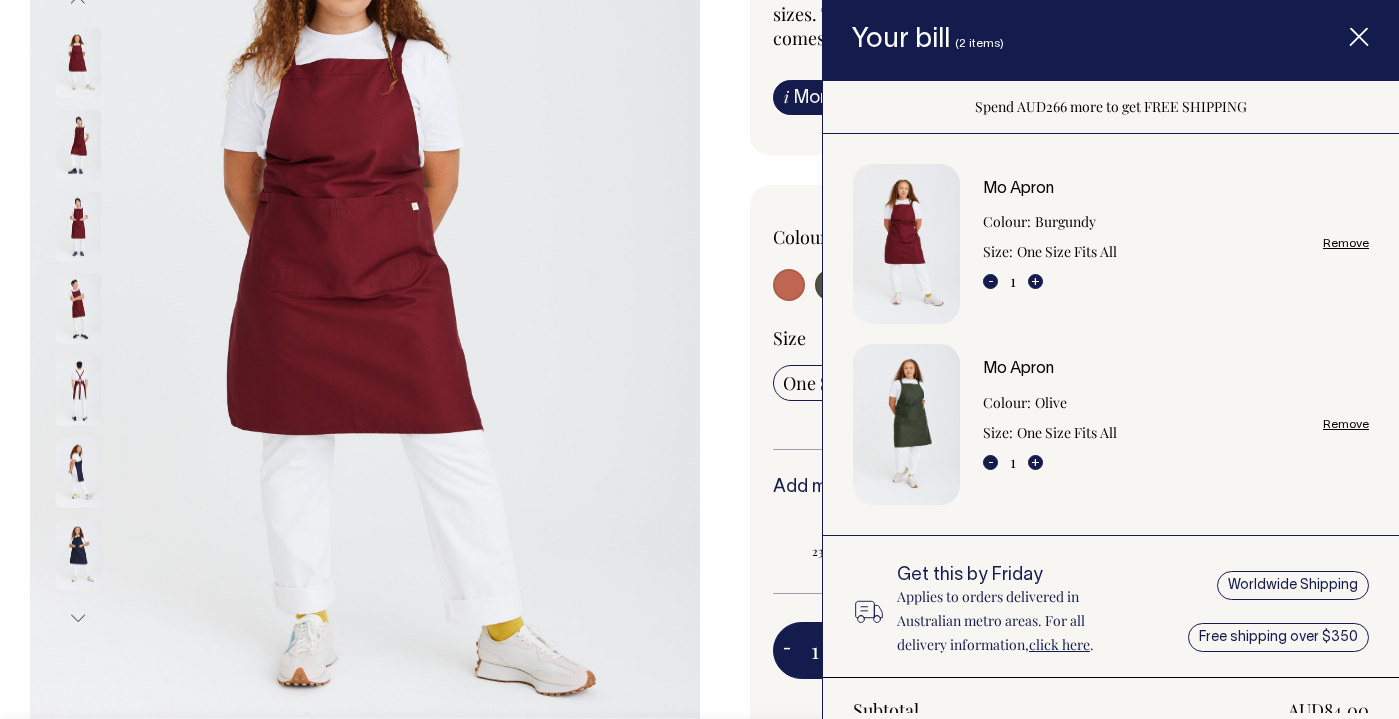 scroll, scrollTop: 298, scrollLeft: 0, axis: vertical 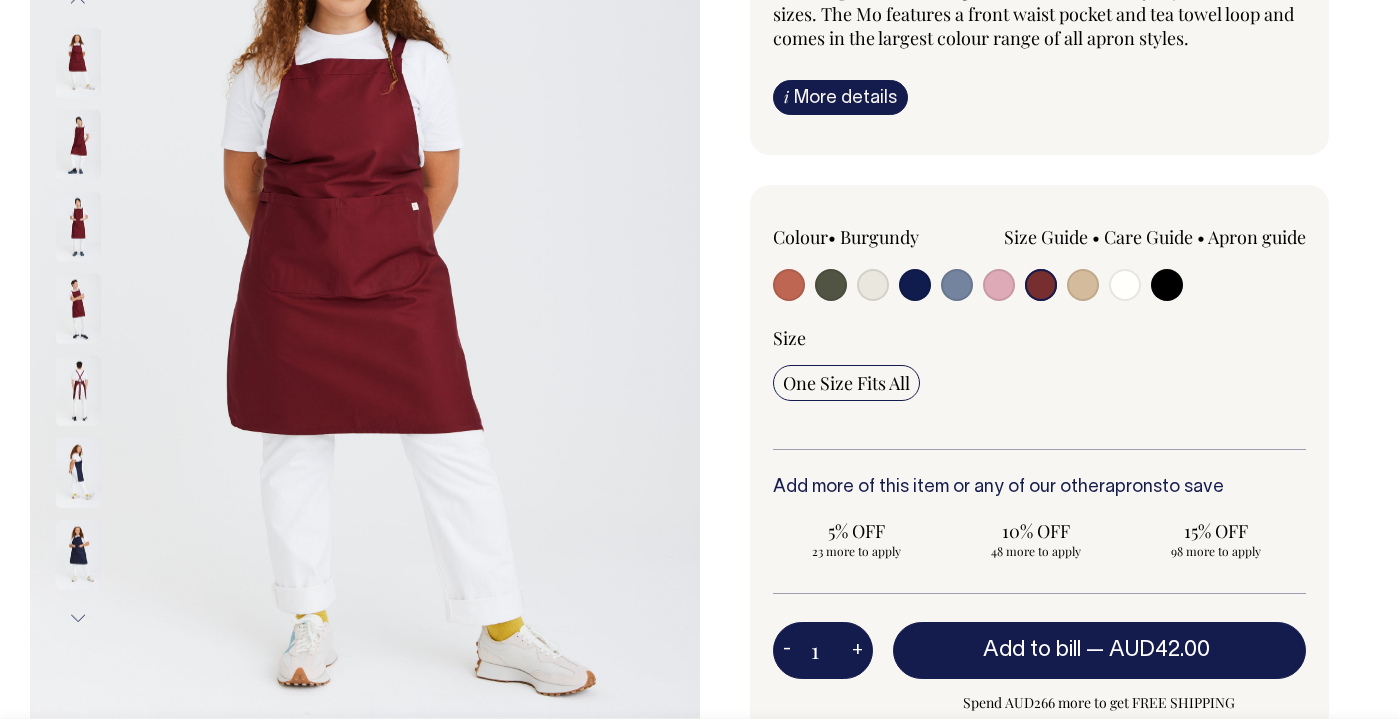 click at bounding box center (873, 285) 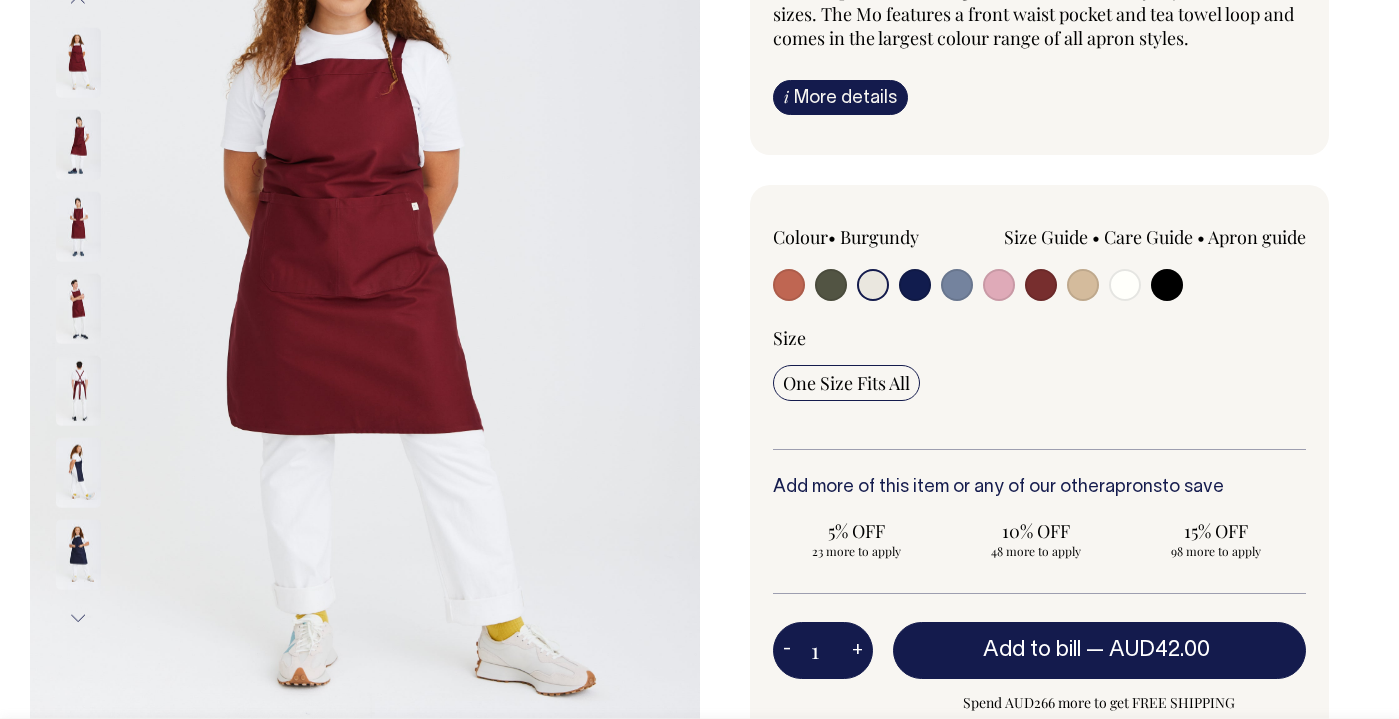 radio on "true" 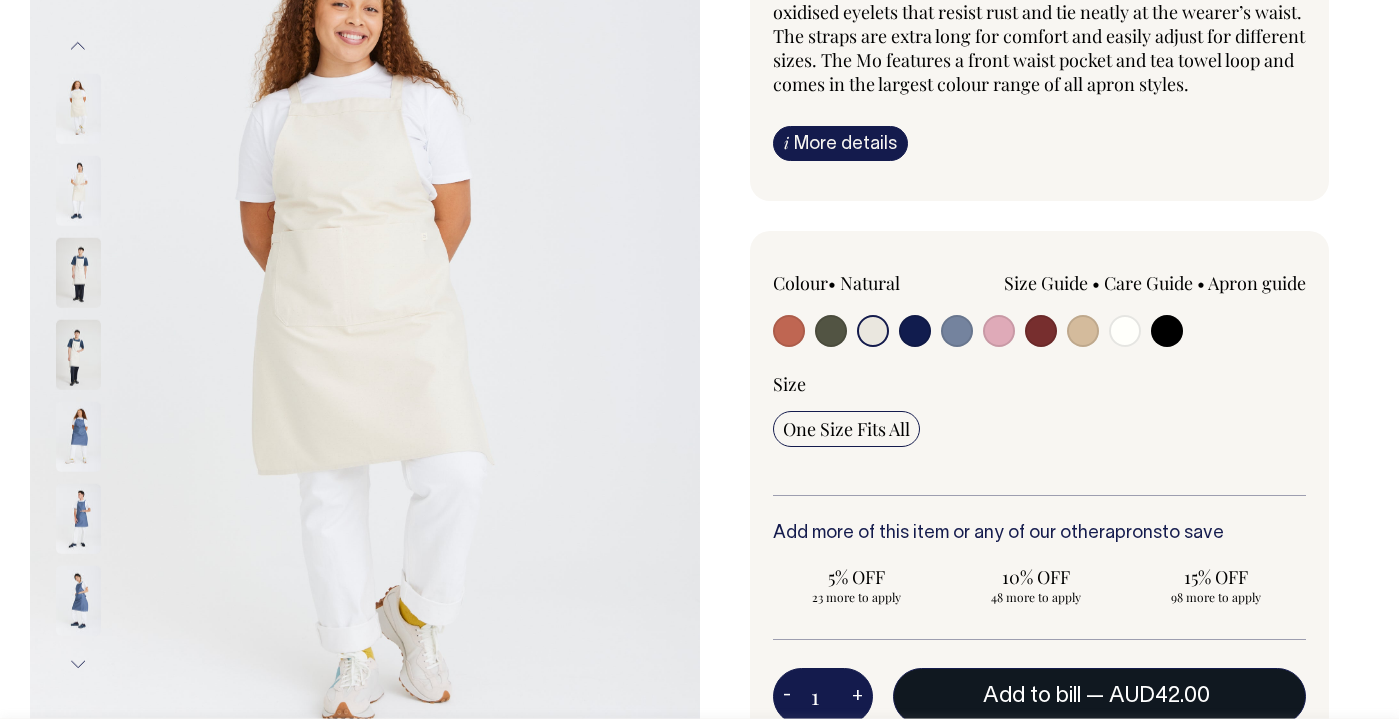 scroll, scrollTop: 253, scrollLeft: 0, axis: vertical 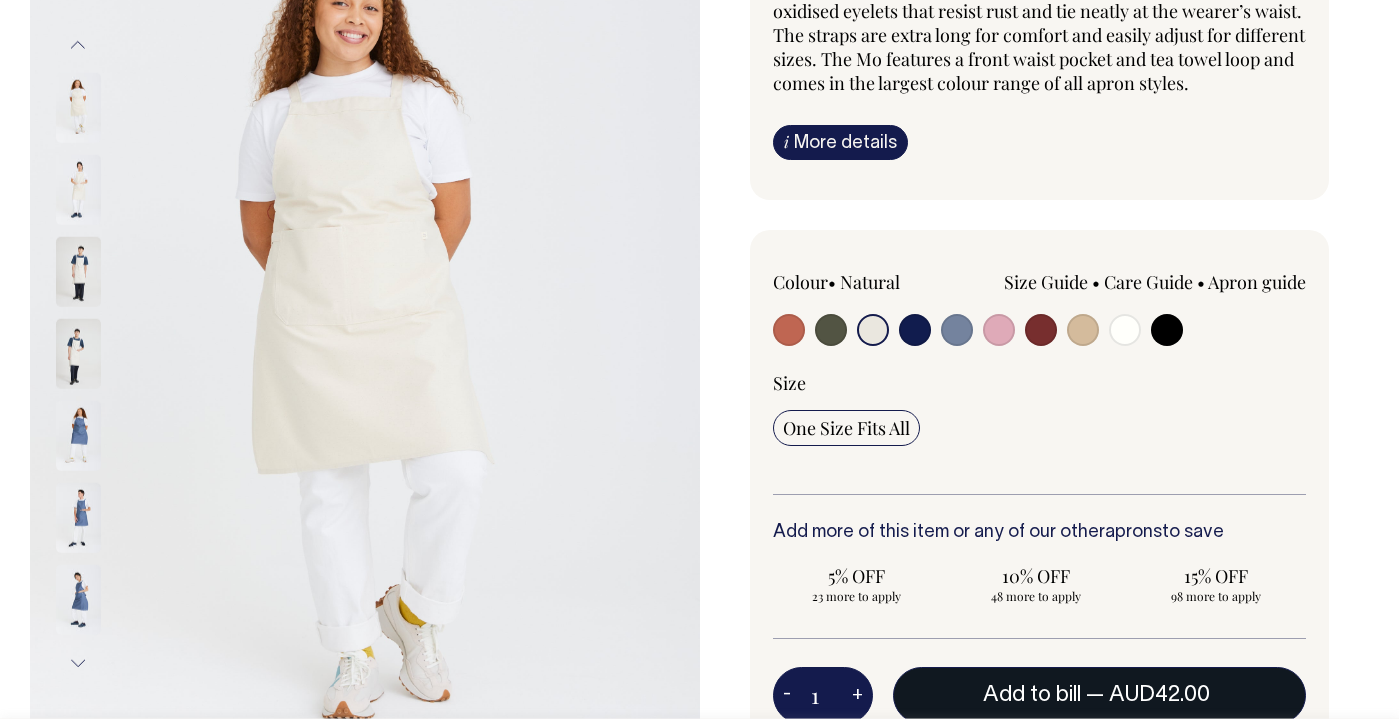 click on "Add to bill" at bounding box center (1032, 695) 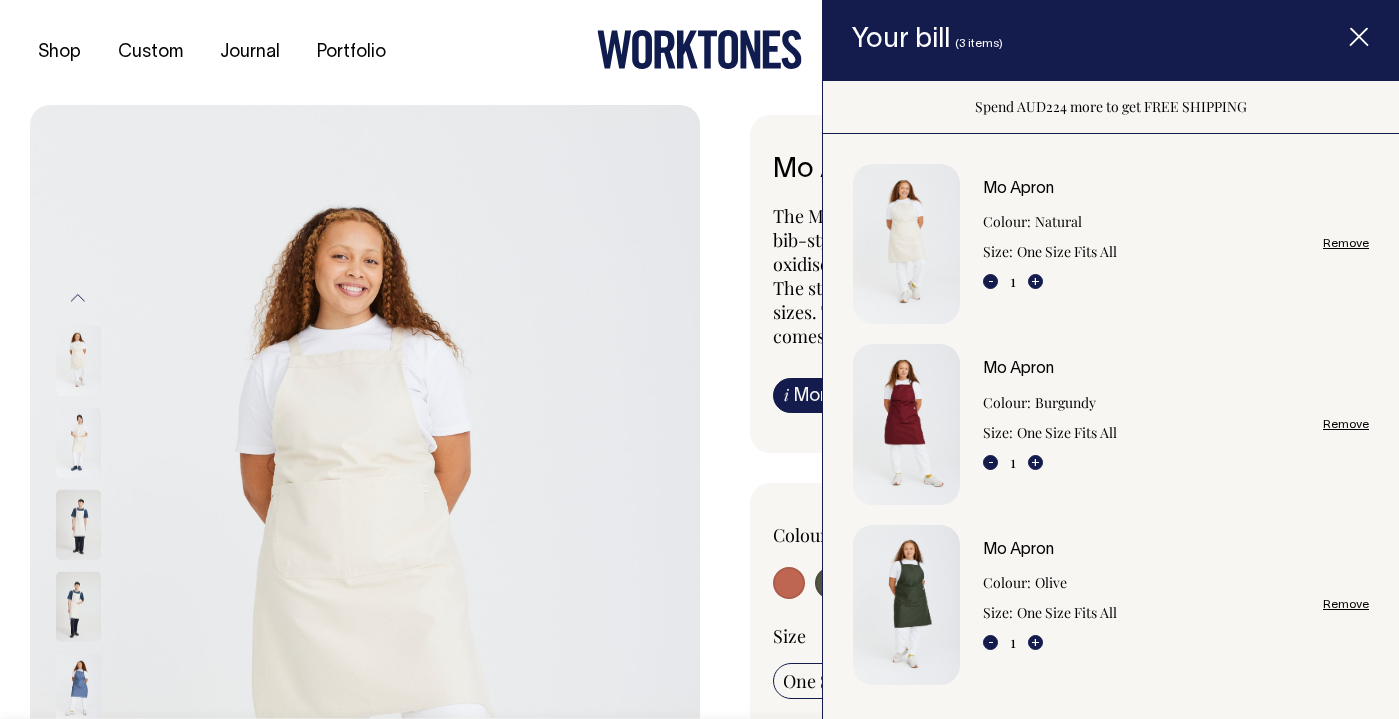 scroll, scrollTop: 0, scrollLeft: 0, axis: both 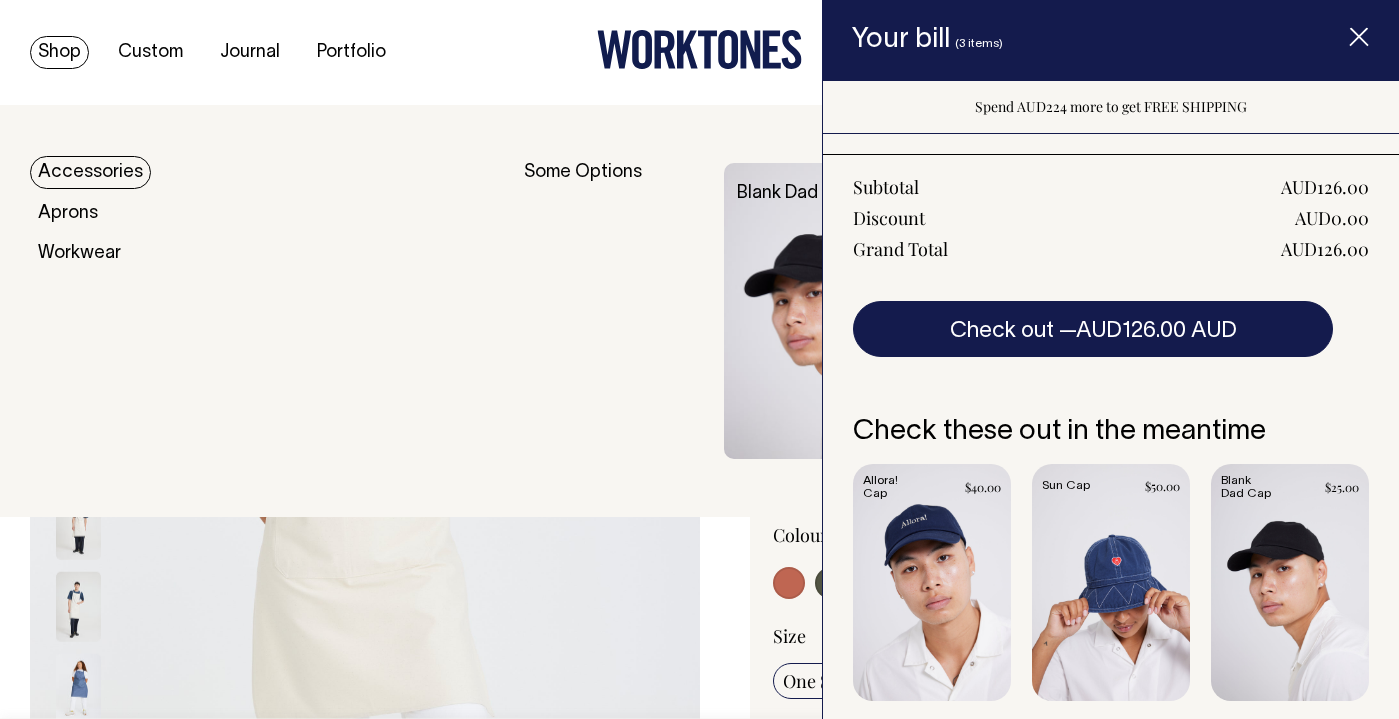 click on "Accessories" at bounding box center [90, 172] 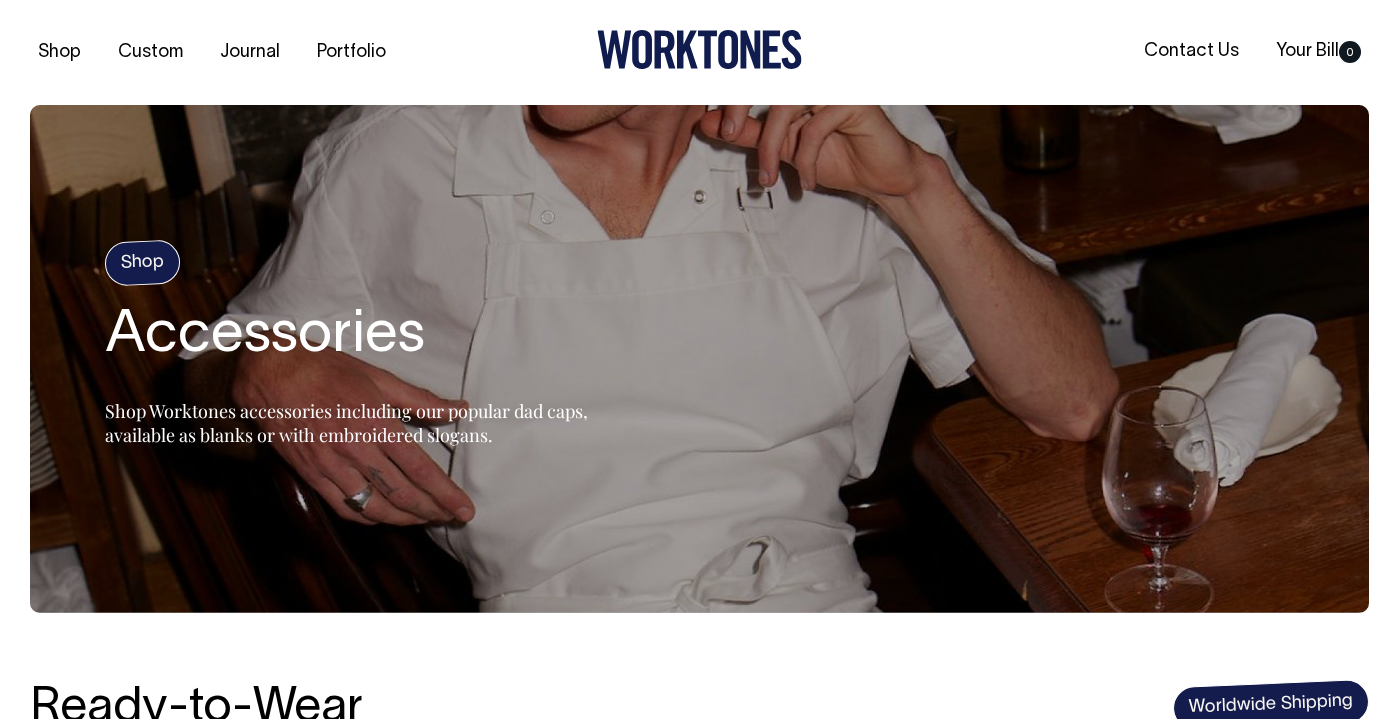scroll, scrollTop: 0, scrollLeft: 0, axis: both 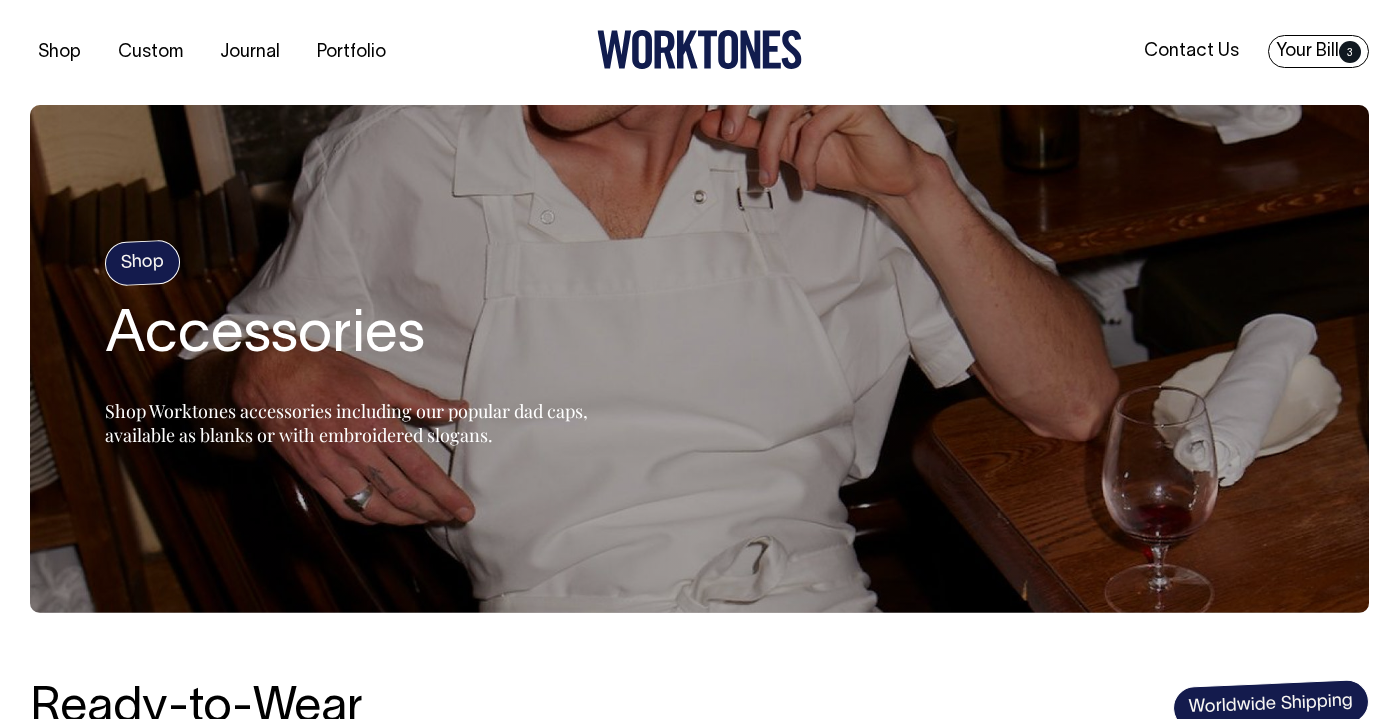 click on "3" at bounding box center [1350, 52] 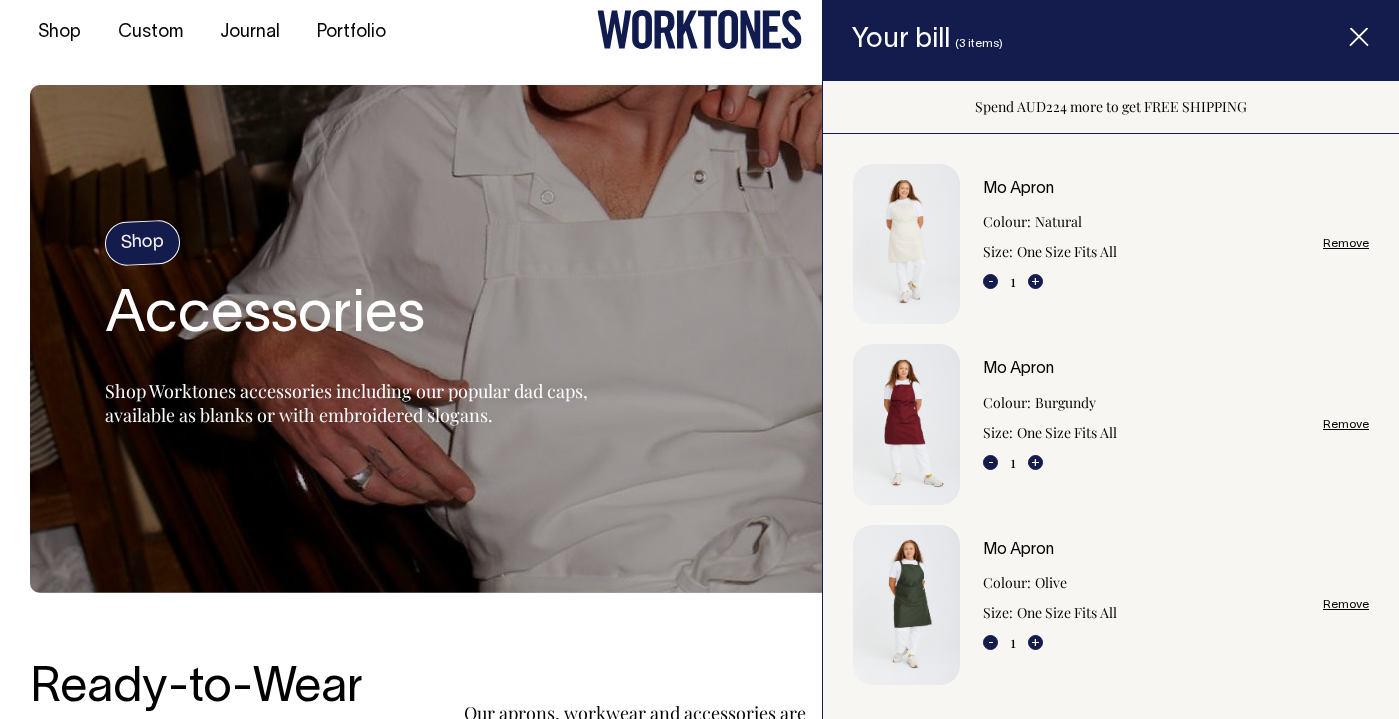 scroll, scrollTop: 21, scrollLeft: 0, axis: vertical 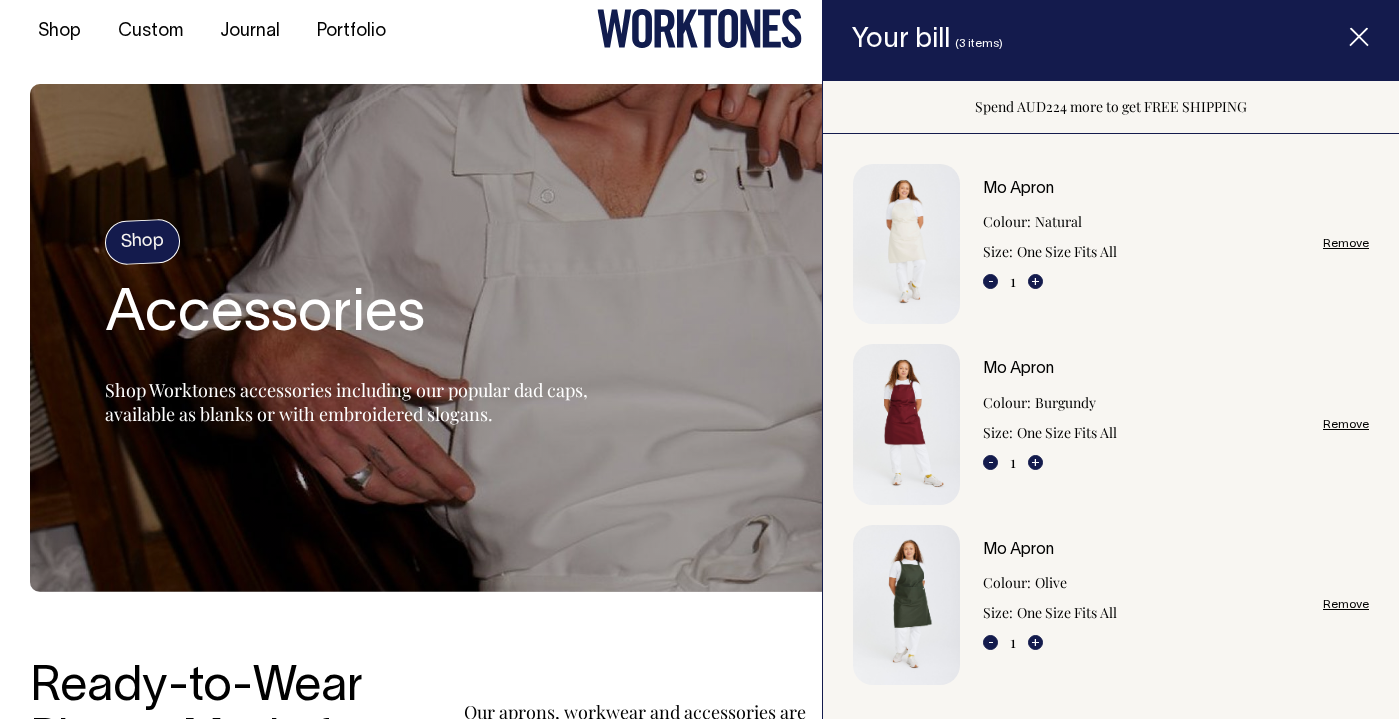 click on "Shop
Accessories
Shop Worktones accessories including our popular dad caps, available as blanks or with embroidered slogans." at bounding box center (699, 338) 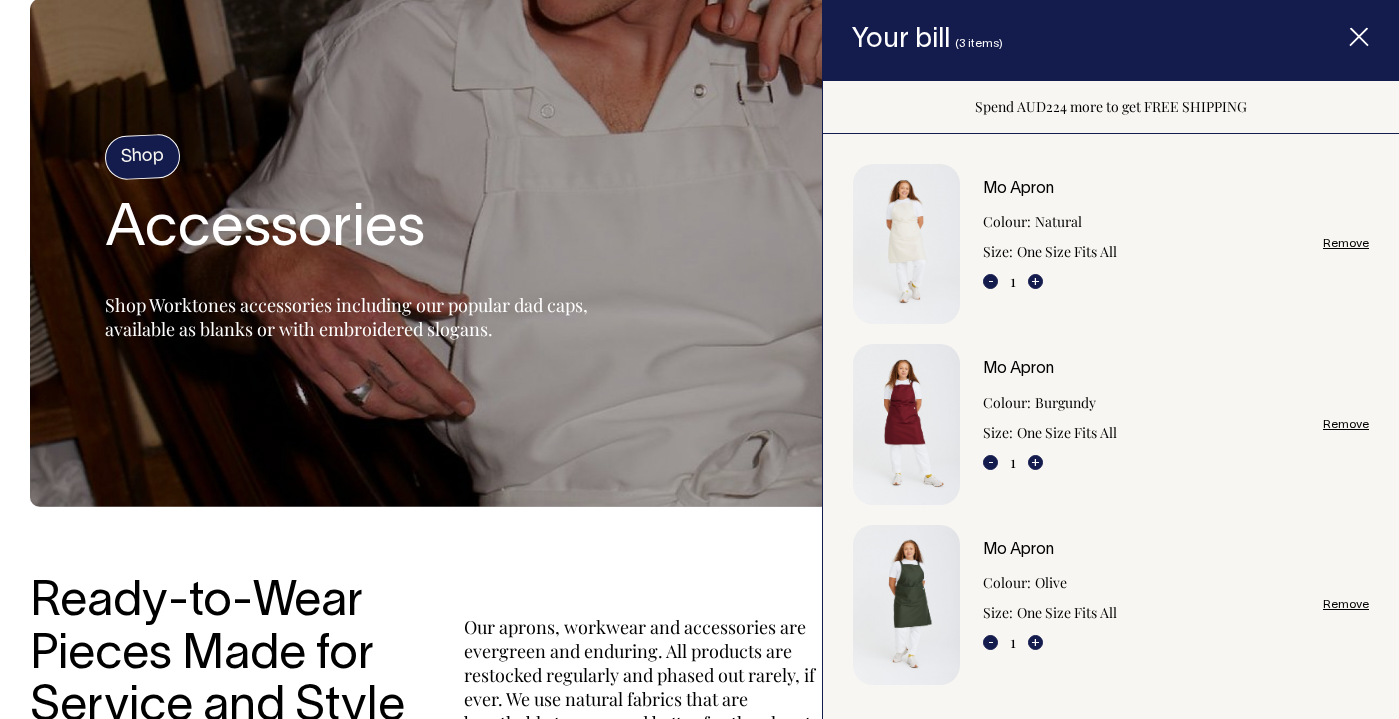 click at bounding box center (906, 244) 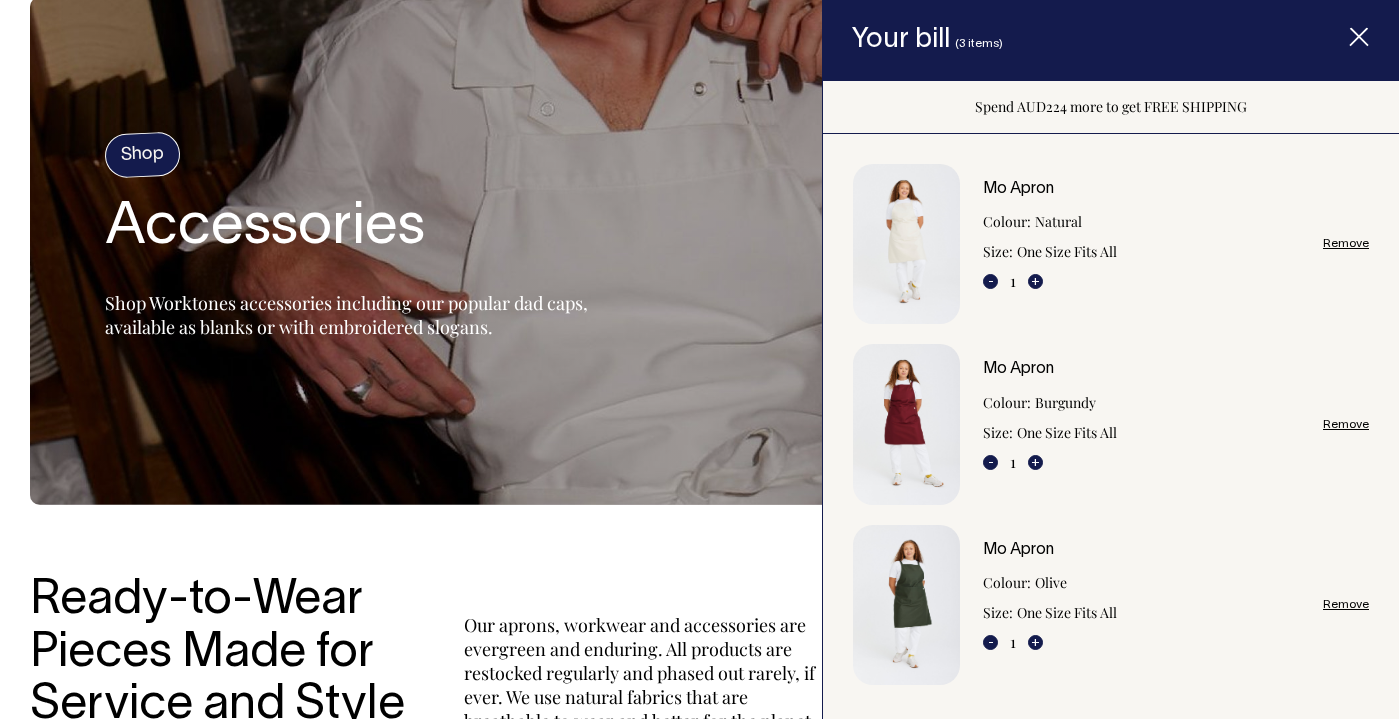 scroll, scrollTop: 109, scrollLeft: 0, axis: vertical 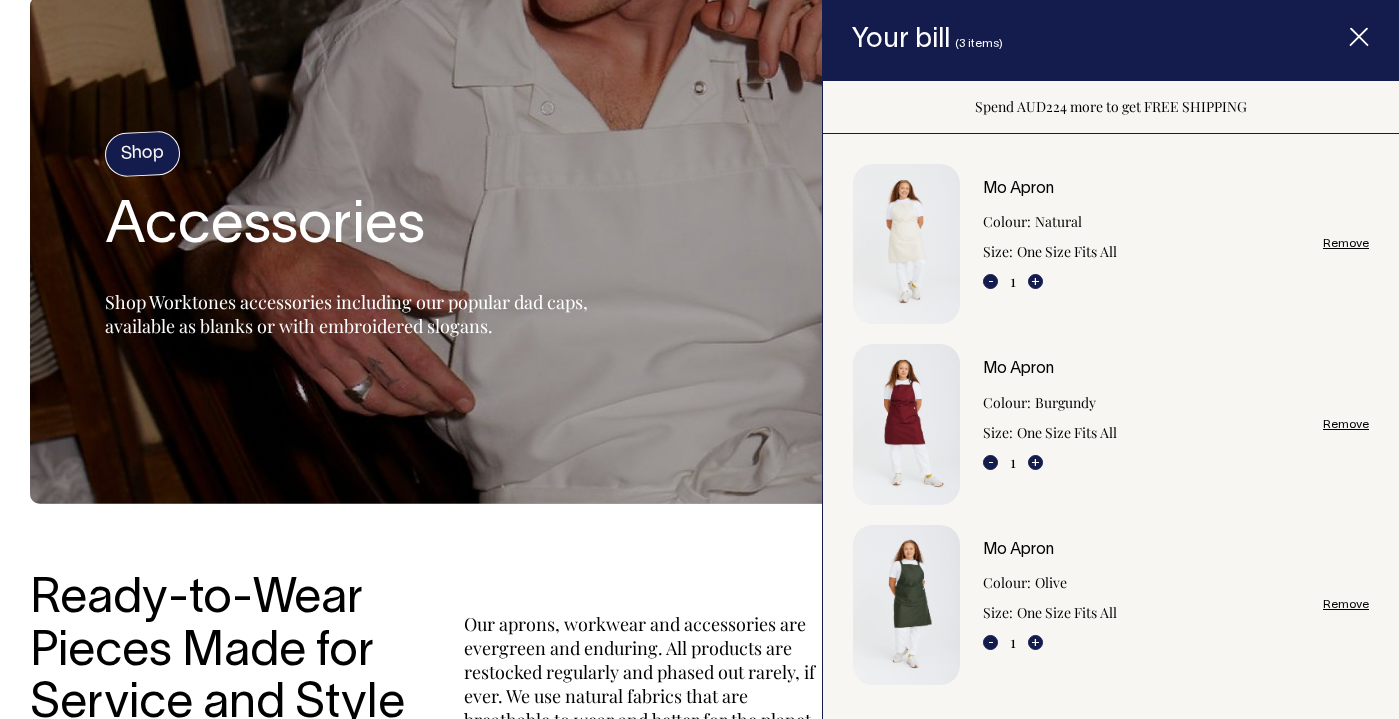 click on "Colour:" at bounding box center [1007, 222] 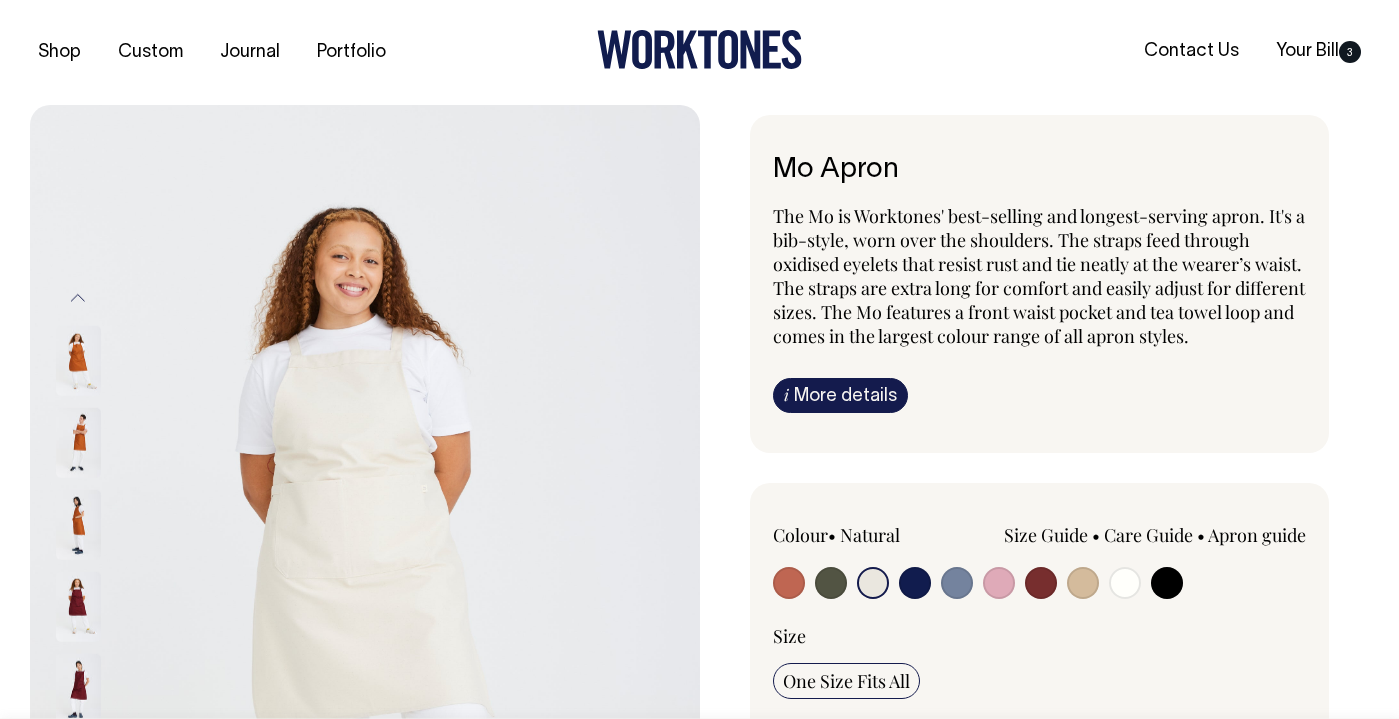 scroll, scrollTop: 107, scrollLeft: 0, axis: vertical 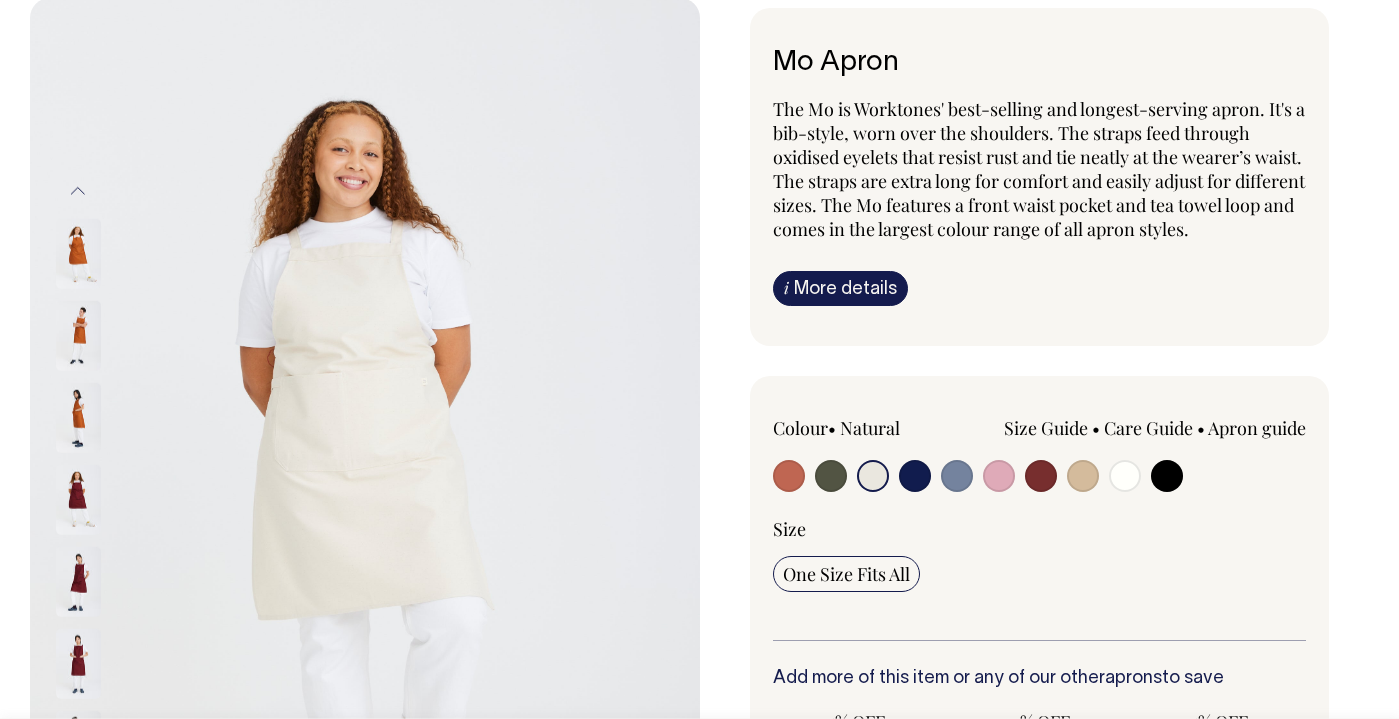 click at bounding box center (78, 418) 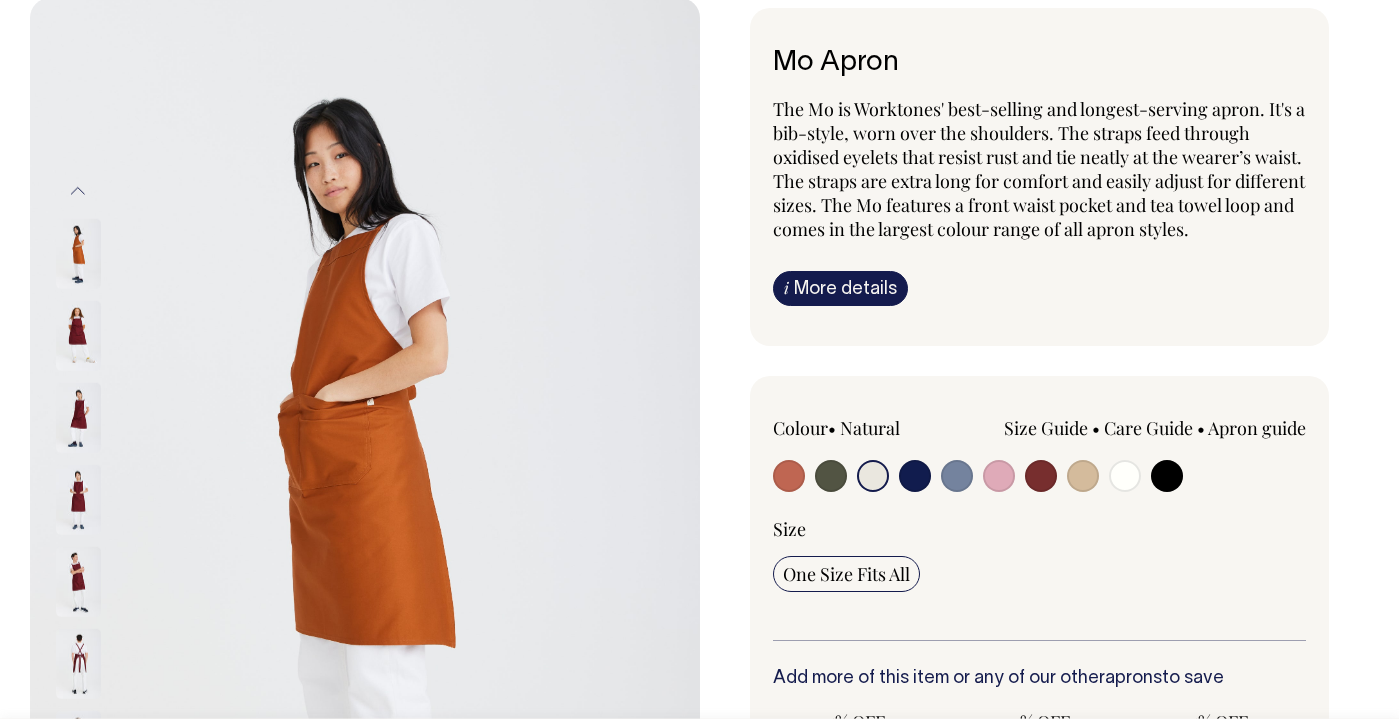 click at bounding box center [78, 254] 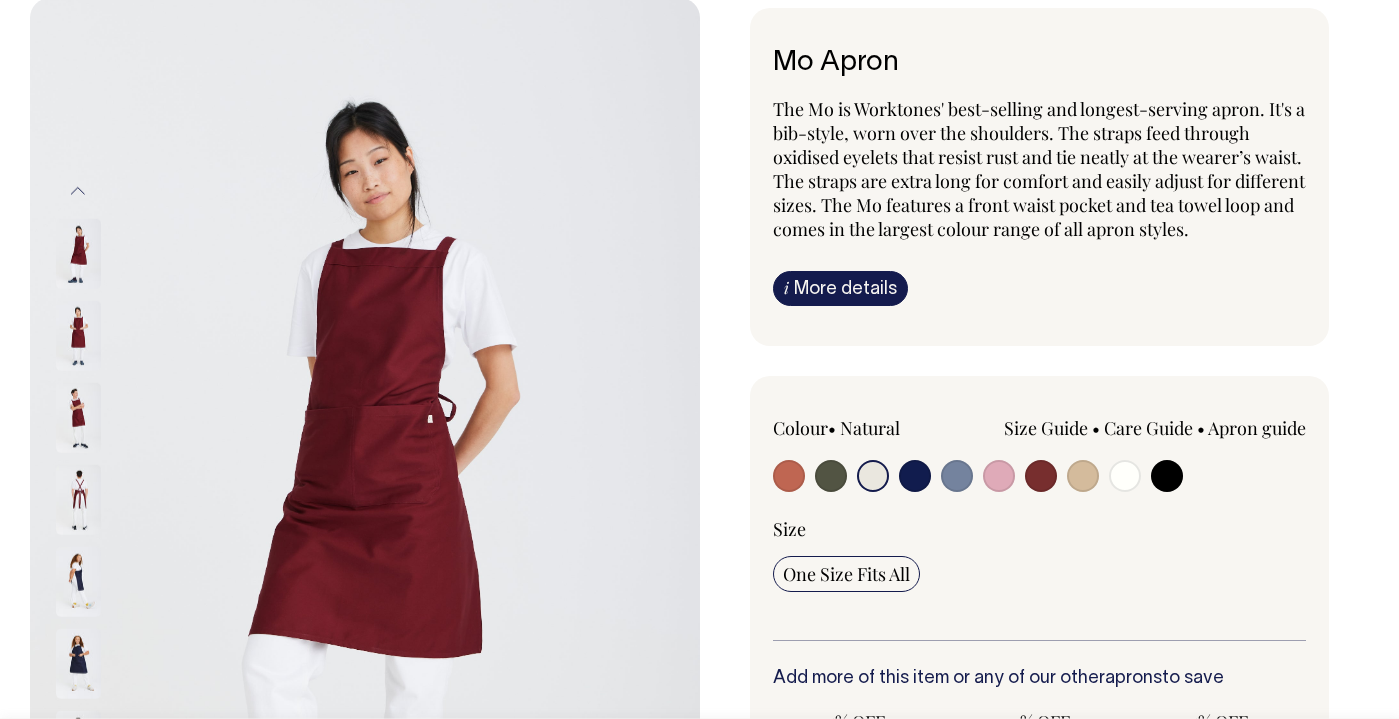 click at bounding box center [78, 500] 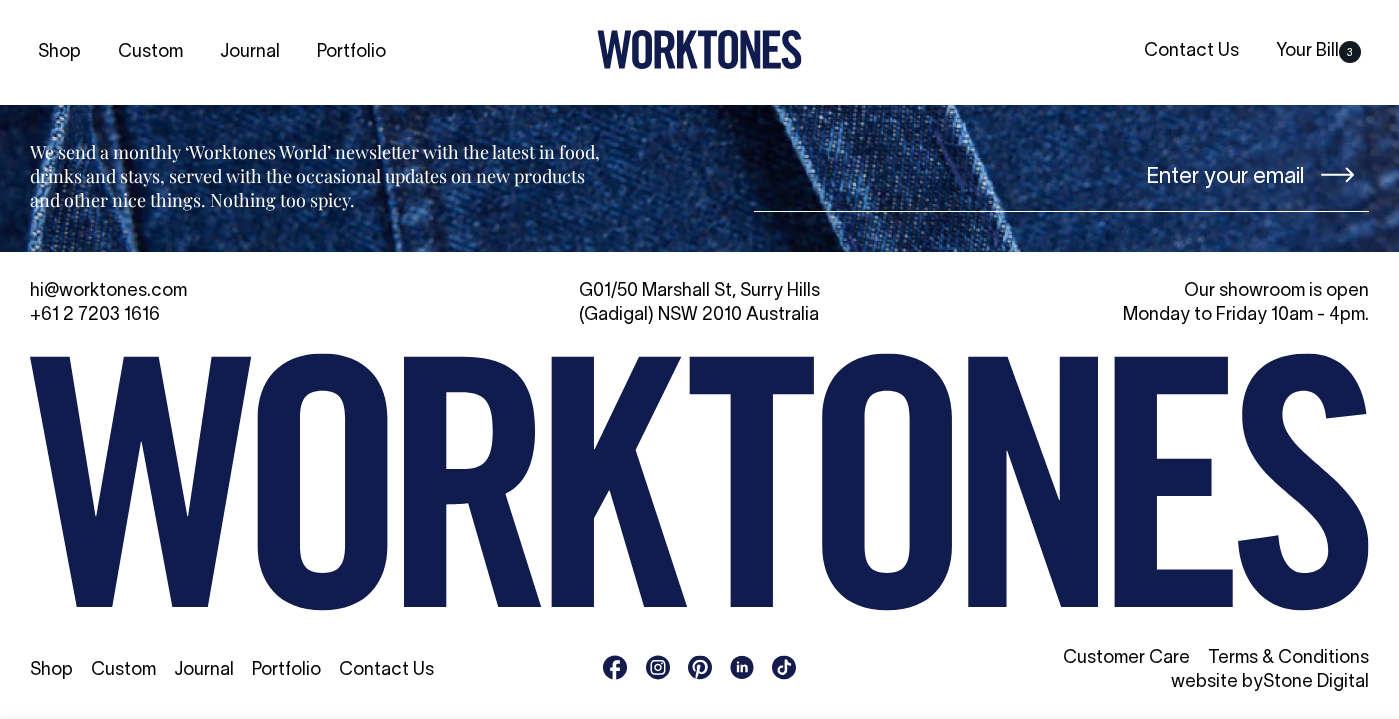 scroll, scrollTop: 3171, scrollLeft: 0, axis: vertical 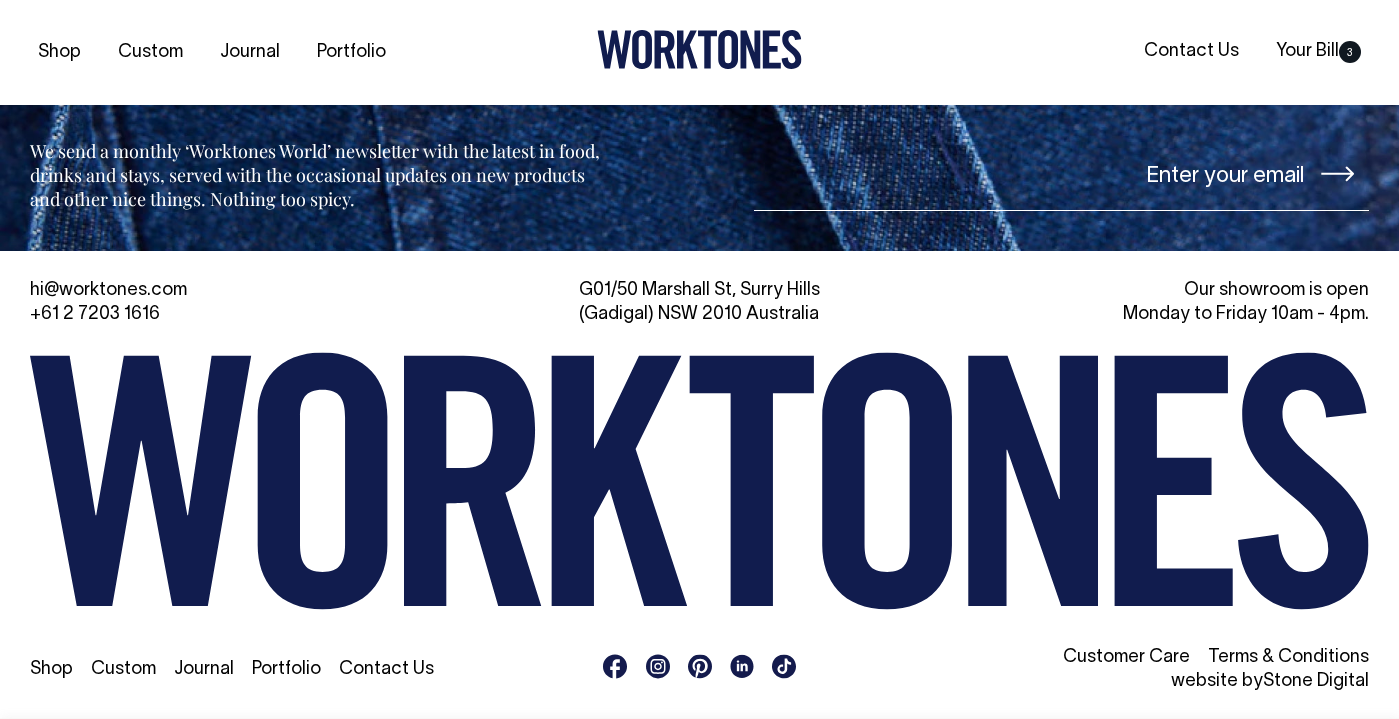 click on "Customer Care" at bounding box center (1126, 658) 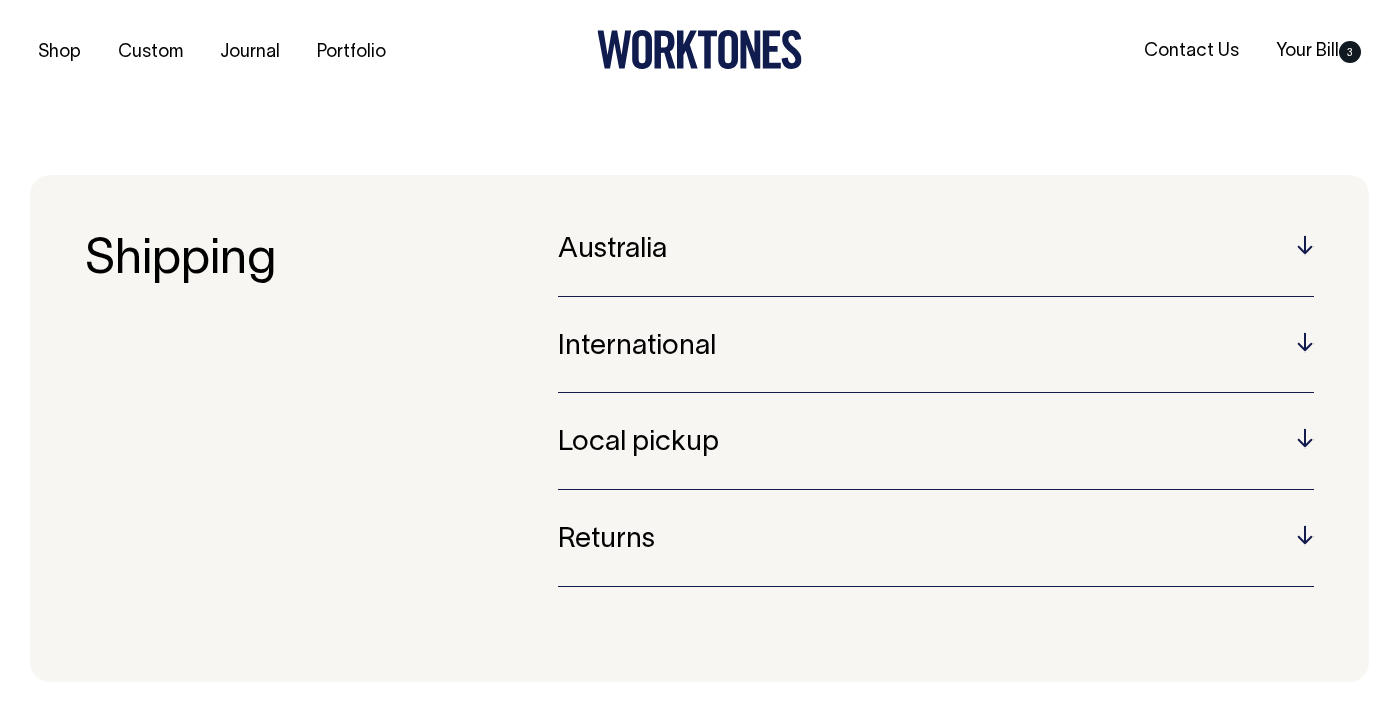 scroll, scrollTop: 0, scrollLeft: 0, axis: both 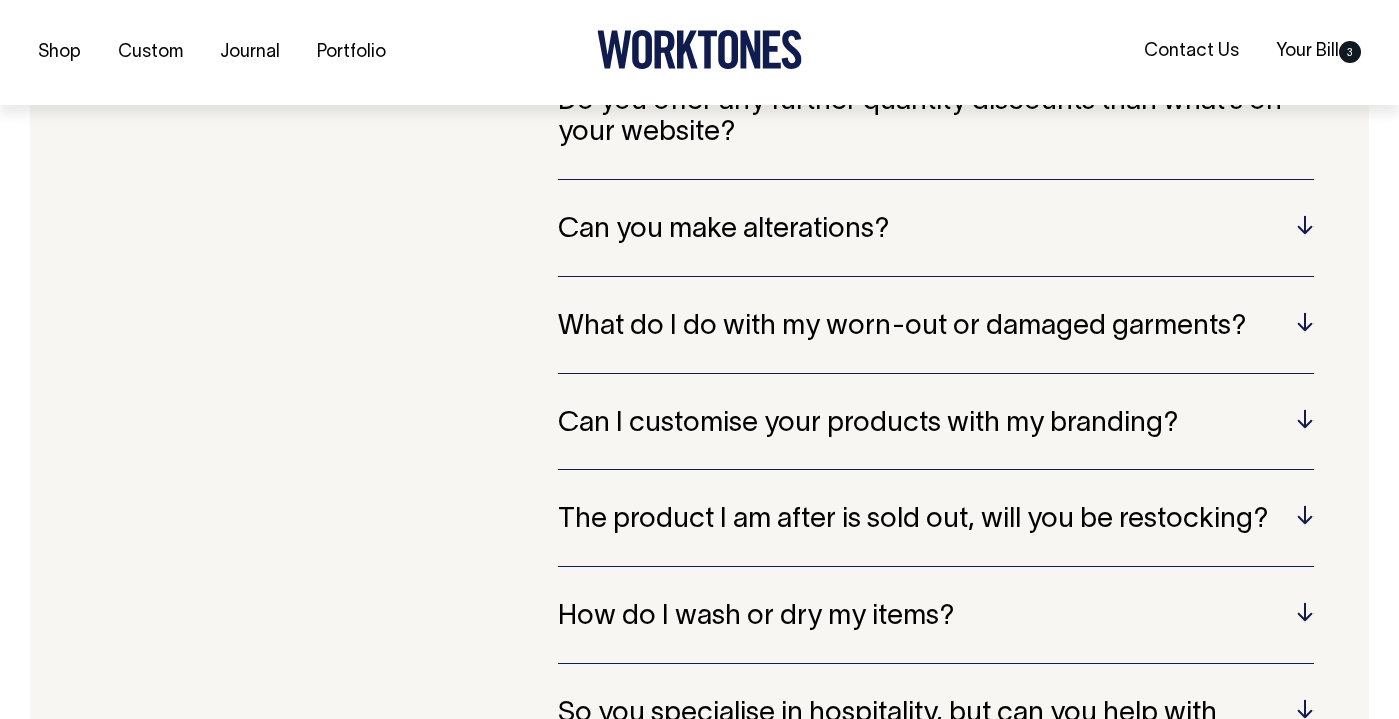 click on "What do I do with my worn-out or damaged garments?" at bounding box center [936, 327] 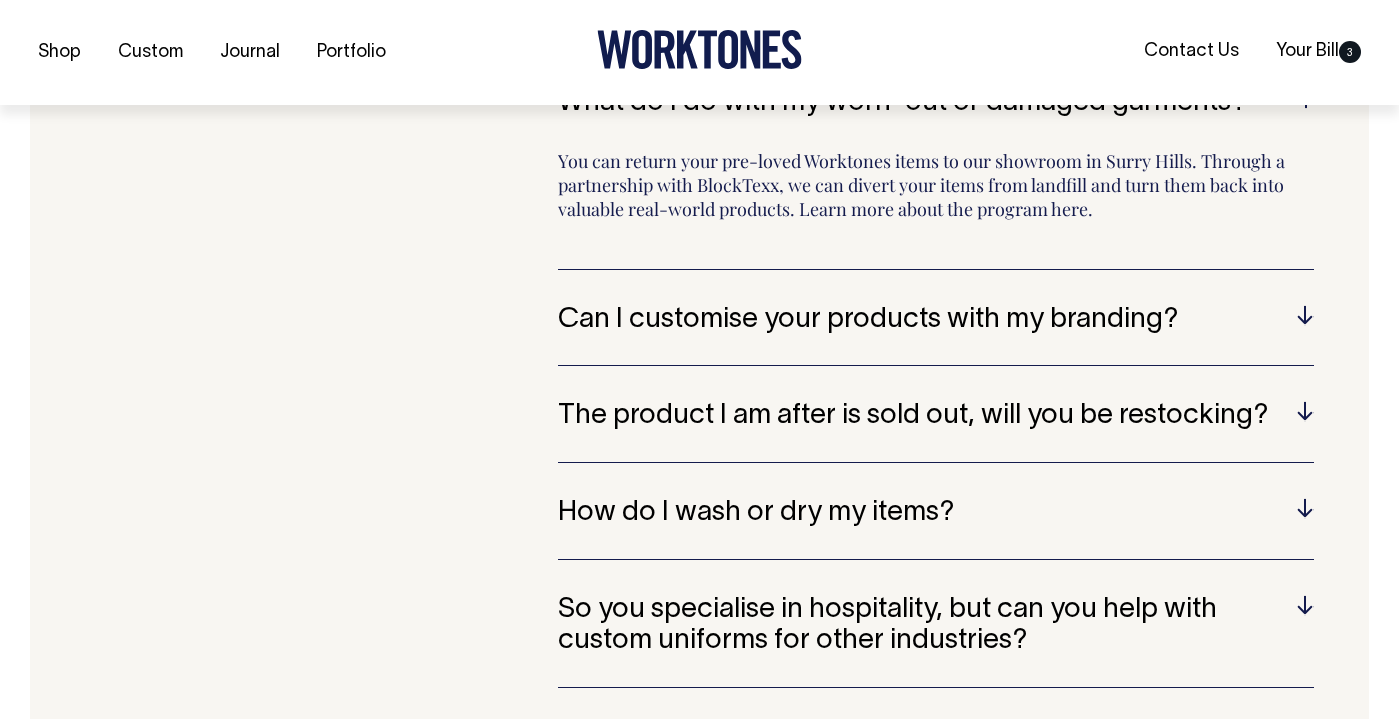 scroll, scrollTop: 1174, scrollLeft: 0, axis: vertical 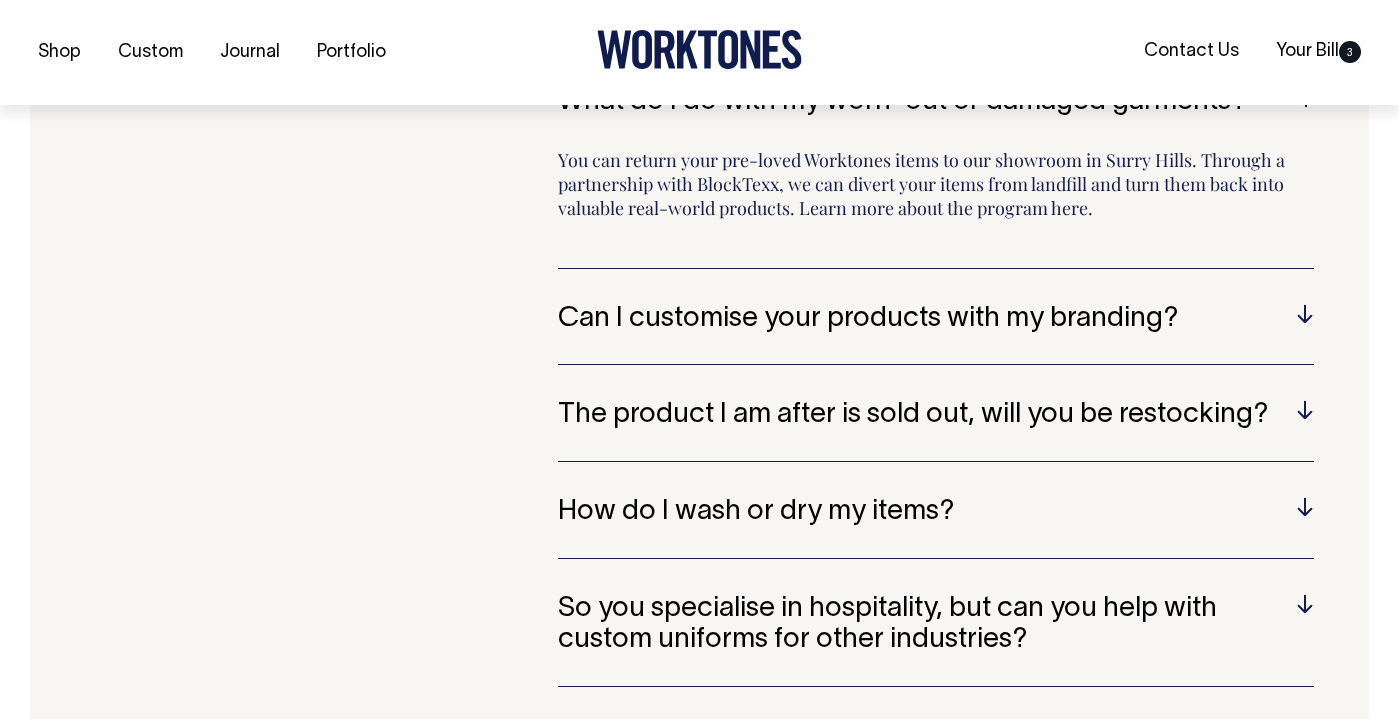 click on "You can return your pre-loved Worktones items to our showroom in Surry Hills. Through a partnership with BlockTexx, we can divert your items from landfill and turn them back into valuable real-world products. Learn more about the program here." at bounding box center (936, 193) 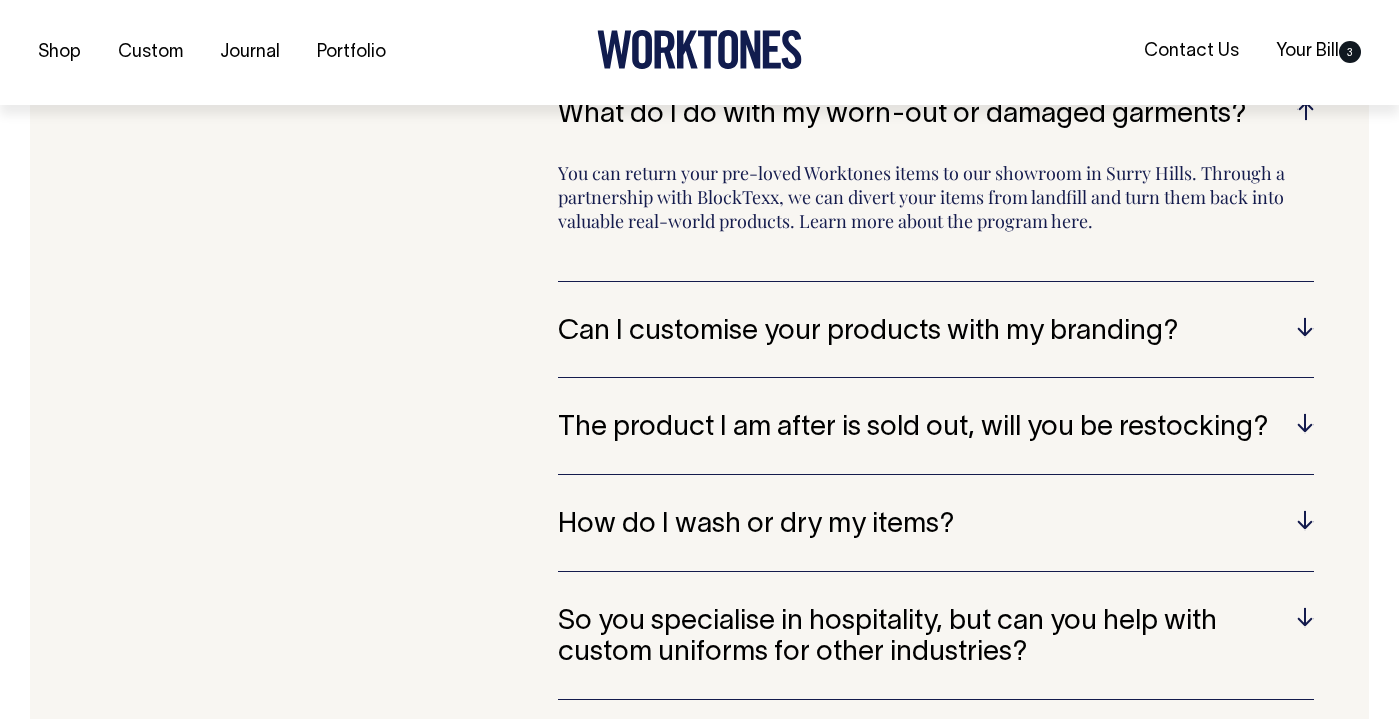 scroll, scrollTop: 1162, scrollLeft: 0, axis: vertical 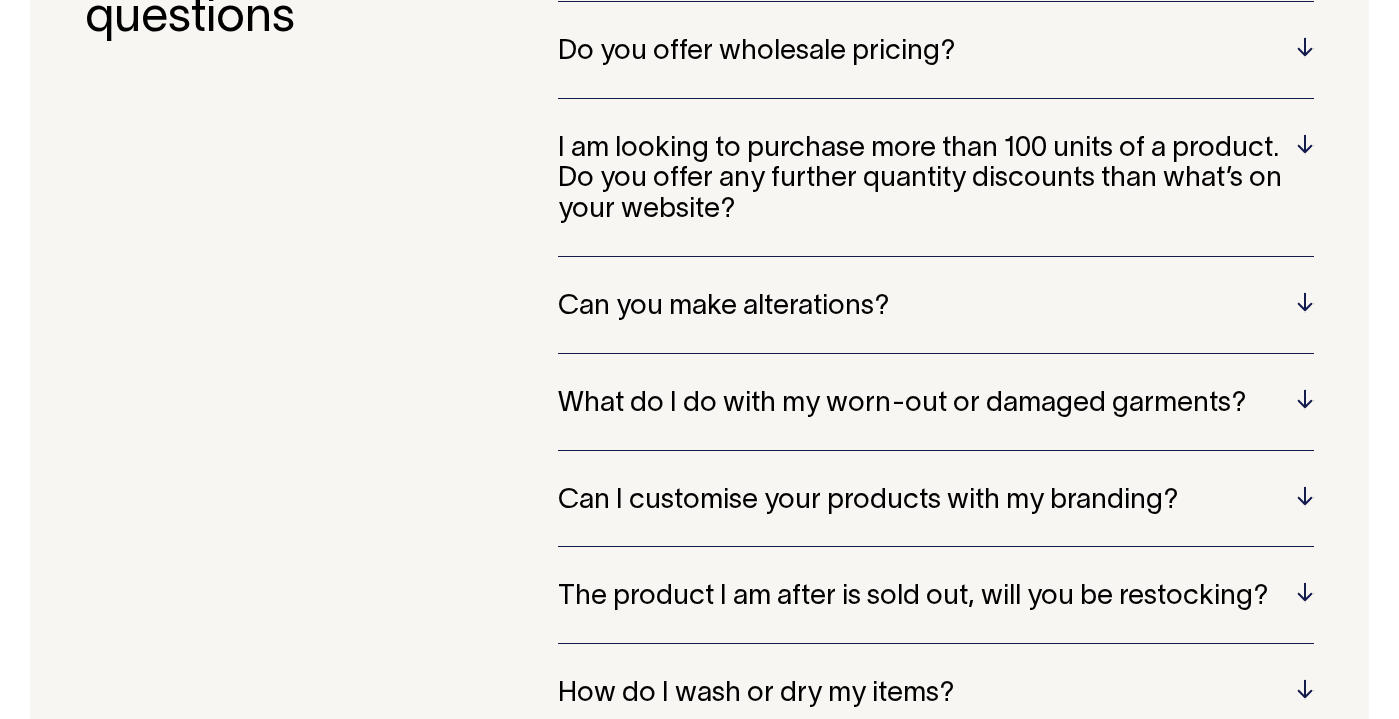 click on "What do I do with my worn-out or damaged garments?" at bounding box center [936, 404] 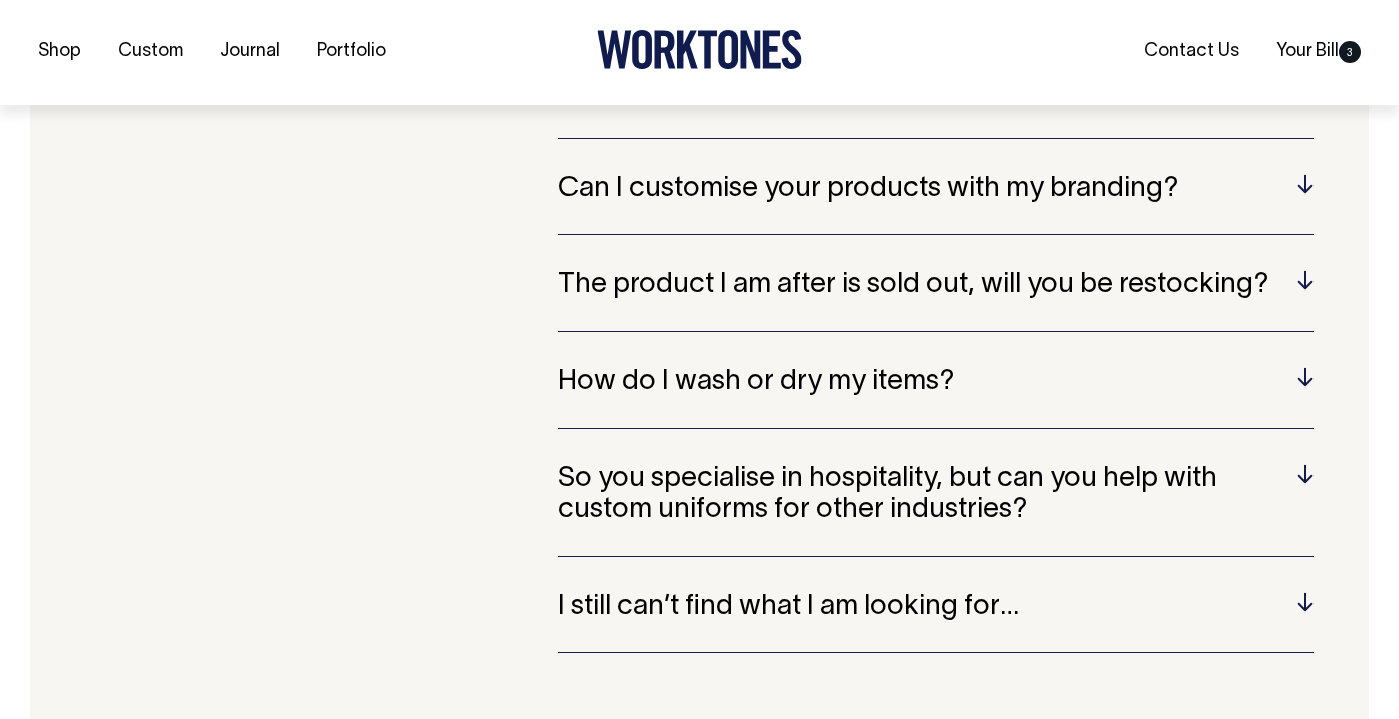 click on "How do I wash or dry my items?" at bounding box center [936, 382] 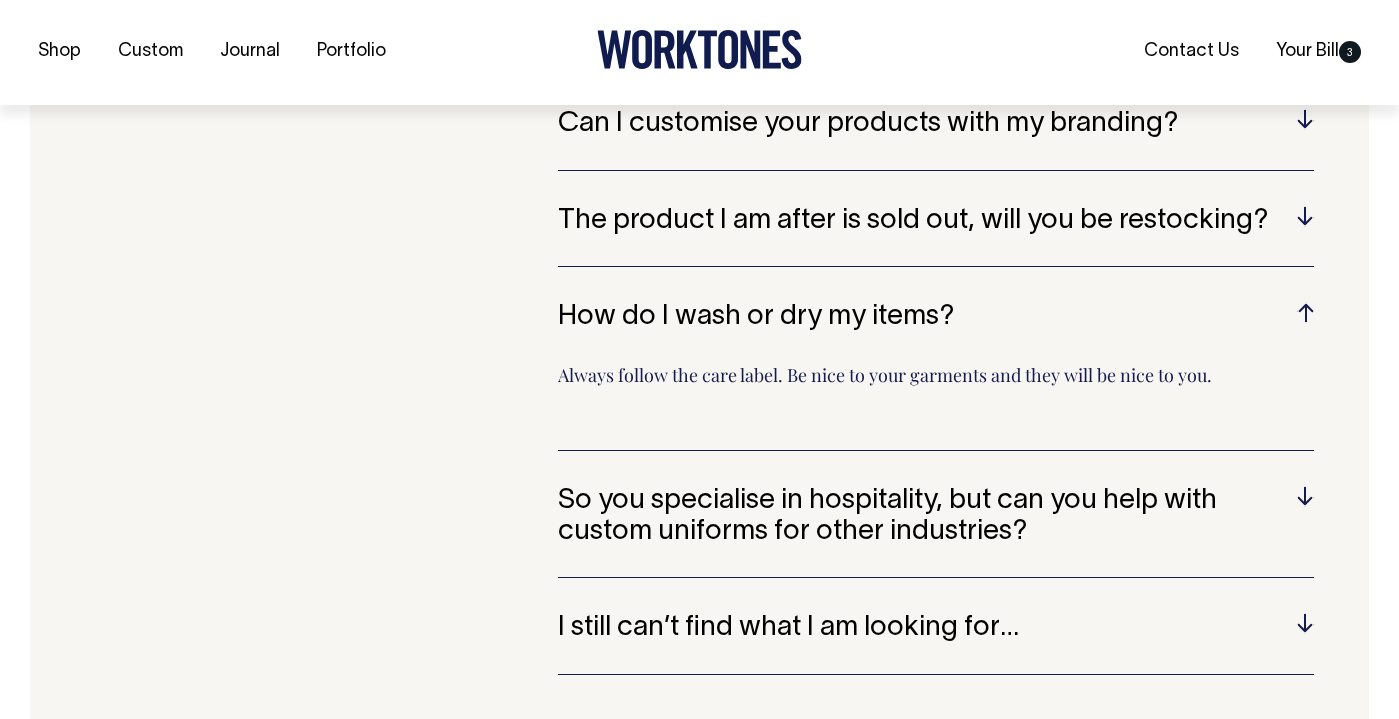 scroll, scrollTop: 1305, scrollLeft: 0, axis: vertical 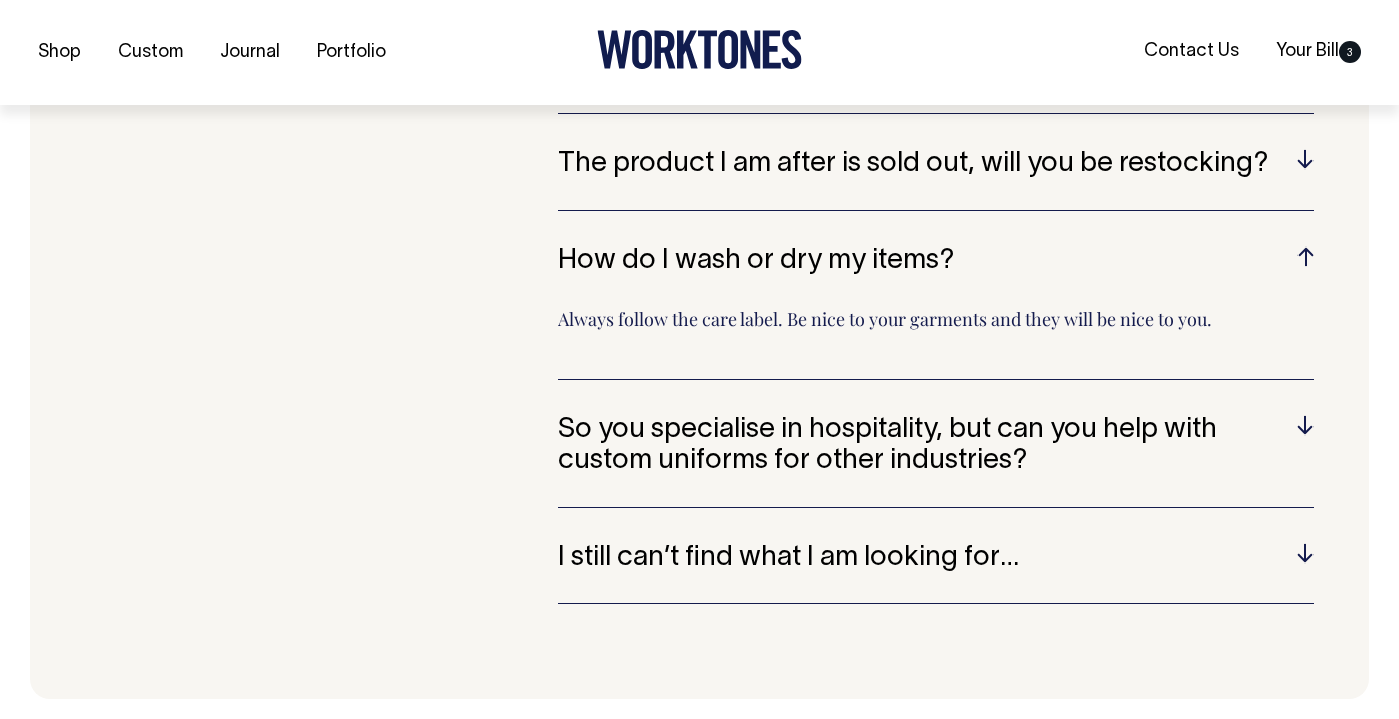 click on "How do I wash or dry my items?" at bounding box center [936, 261] 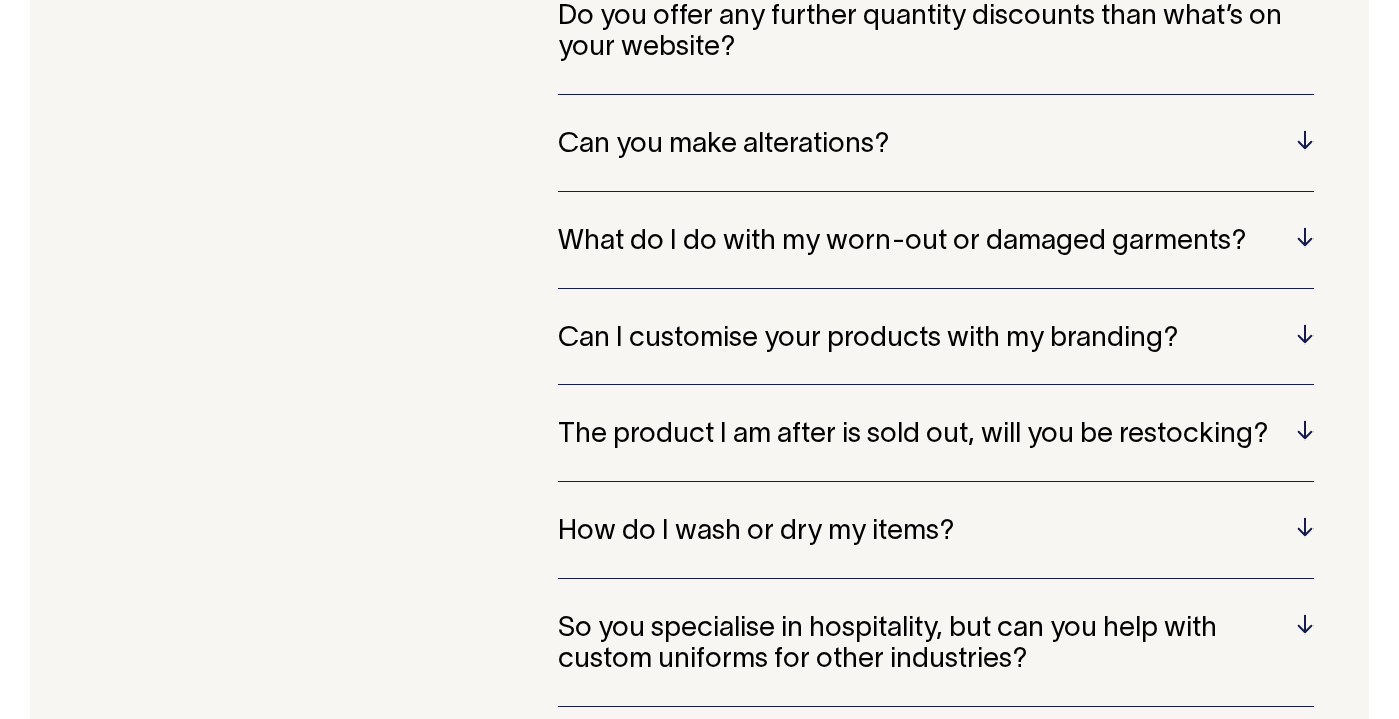 scroll, scrollTop: 1034, scrollLeft: 0, axis: vertical 